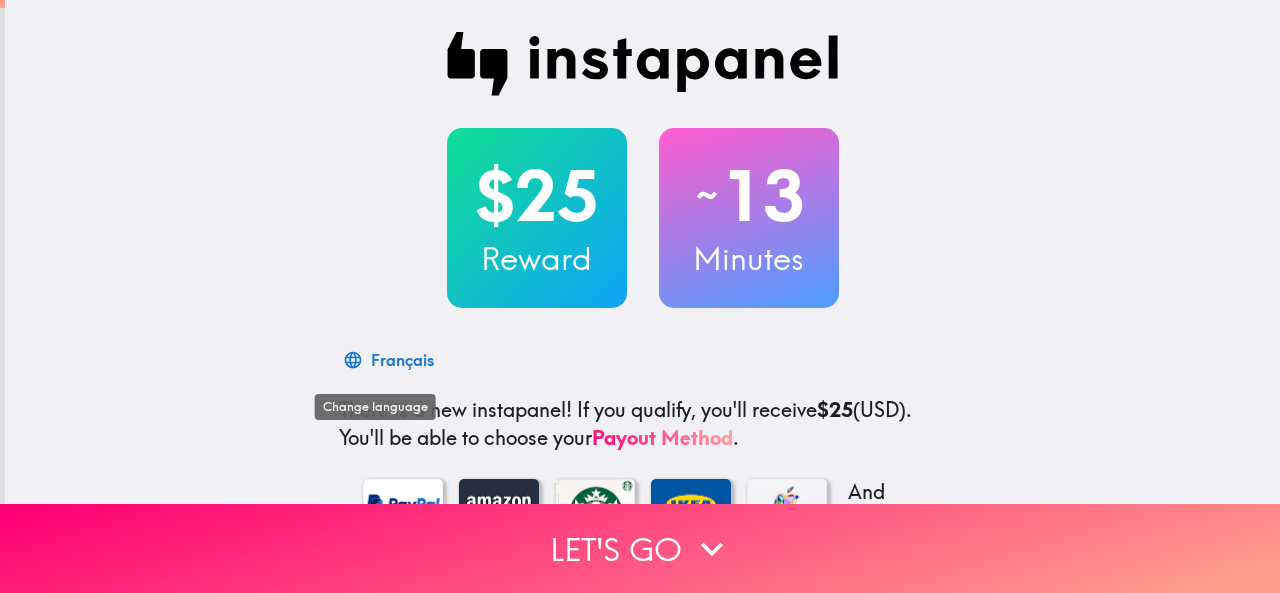 scroll, scrollTop: 0, scrollLeft: 0, axis: both 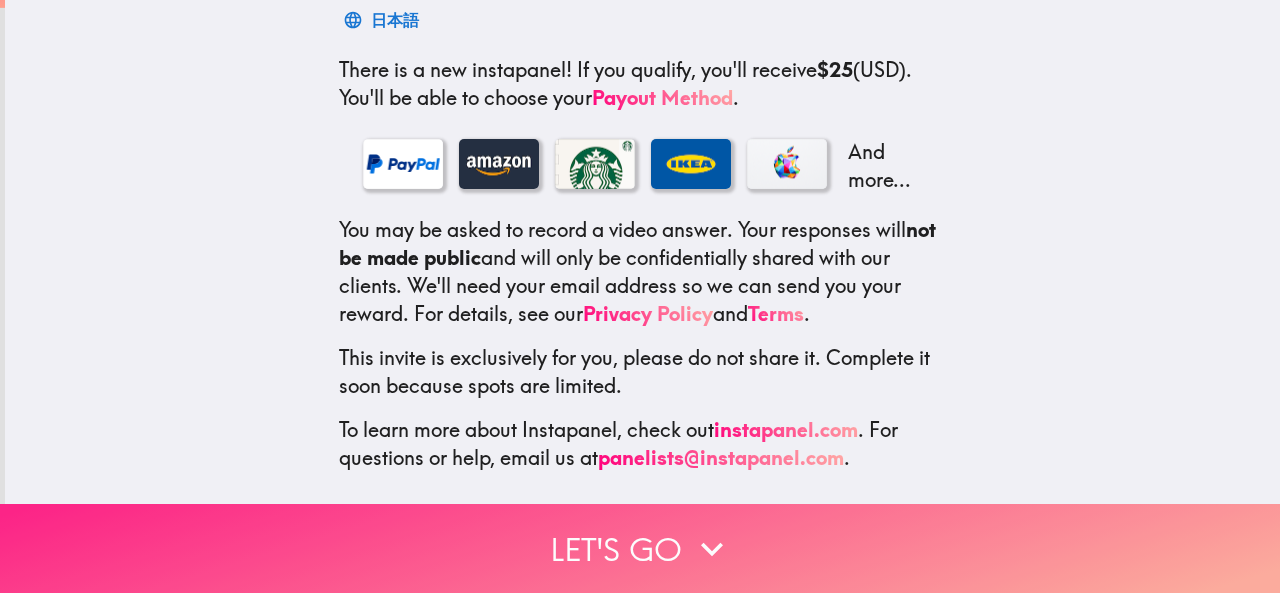 click on "Let's go" at bounding box center (640, 548) 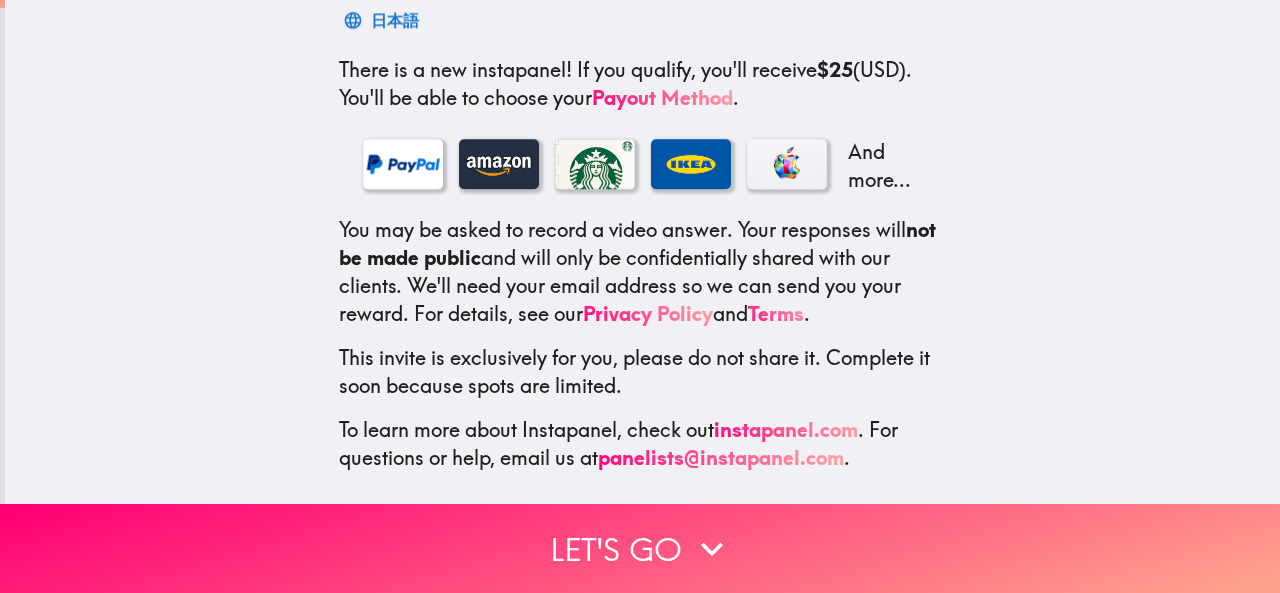 scroll, scrollTop: 234, scrollLeft: 0, axis: vertical 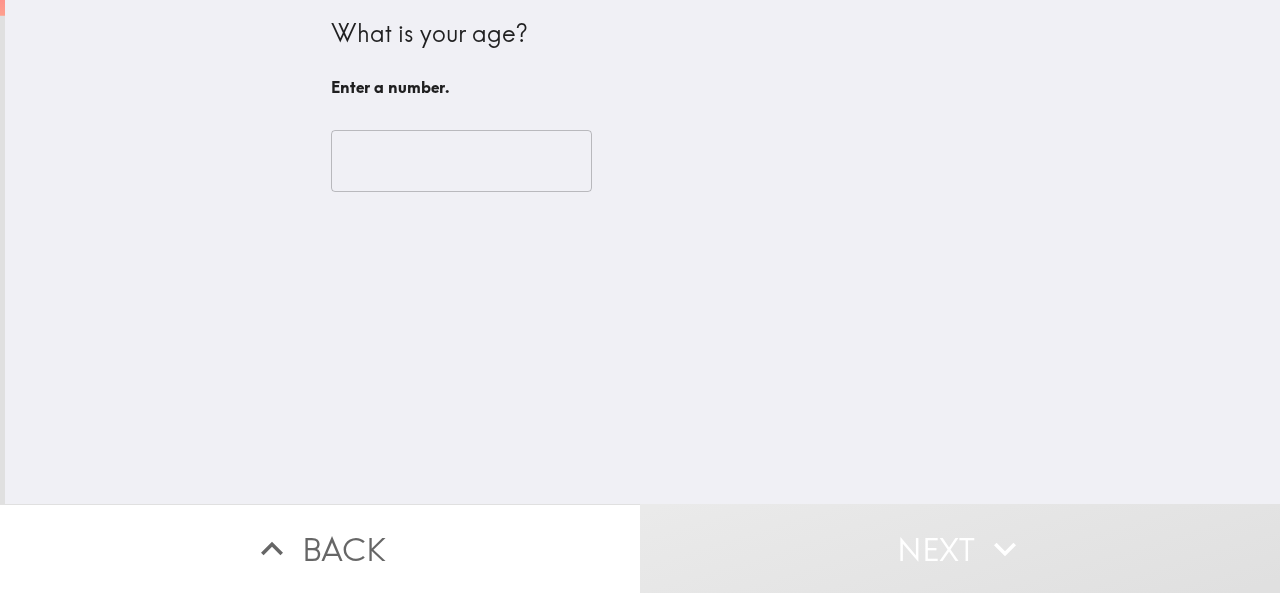 click at bounding box center [461, 161] 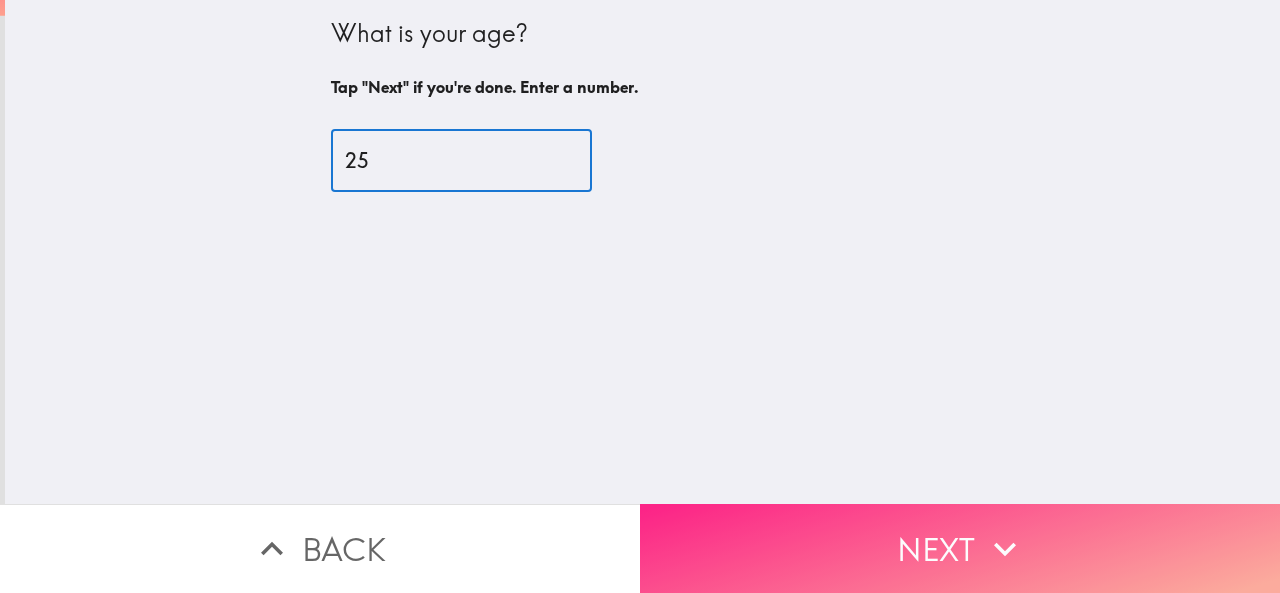 type on "25" 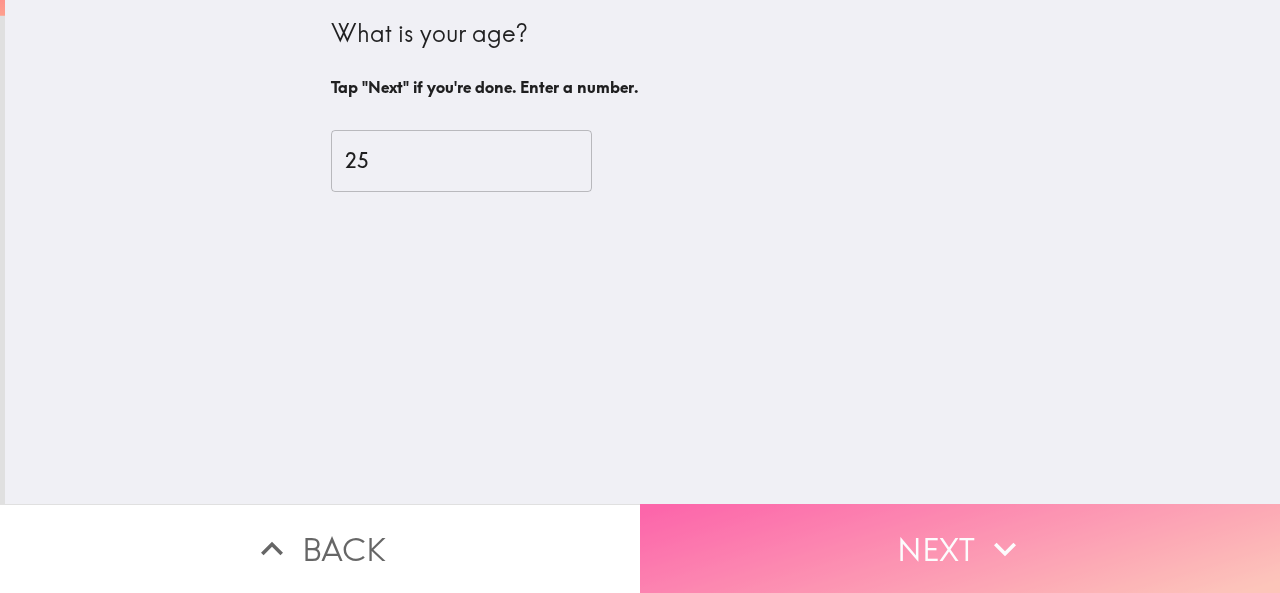 click on "Next" at bounding box center (960, 548) 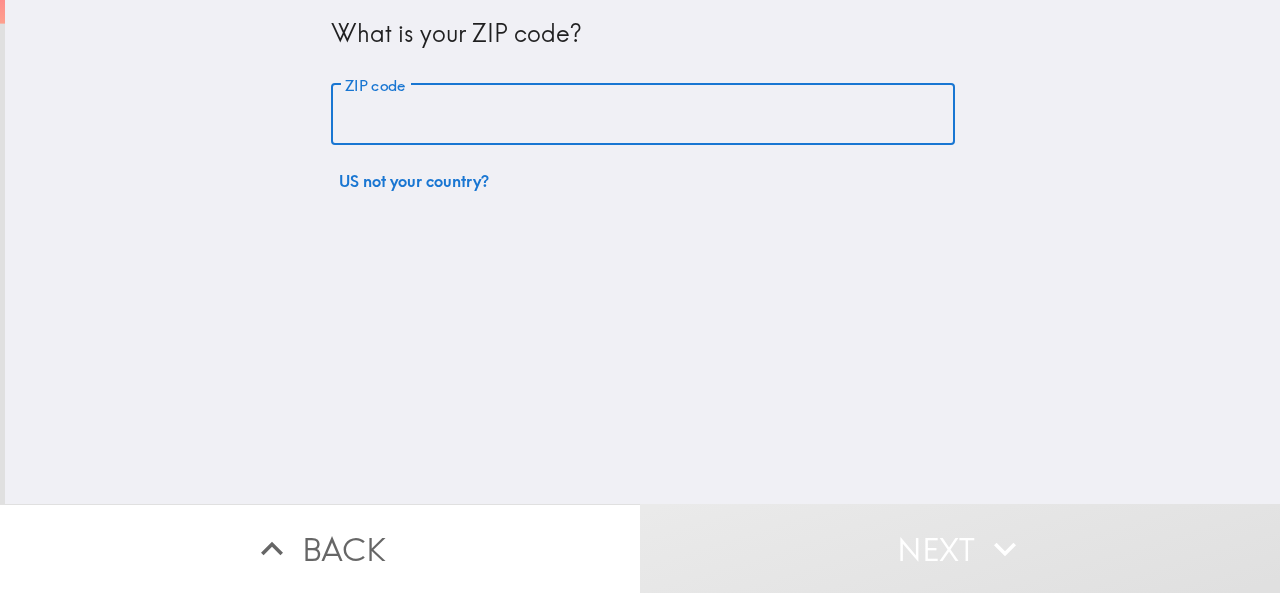 click on "ZIP code" at bounding box center (643, 115) 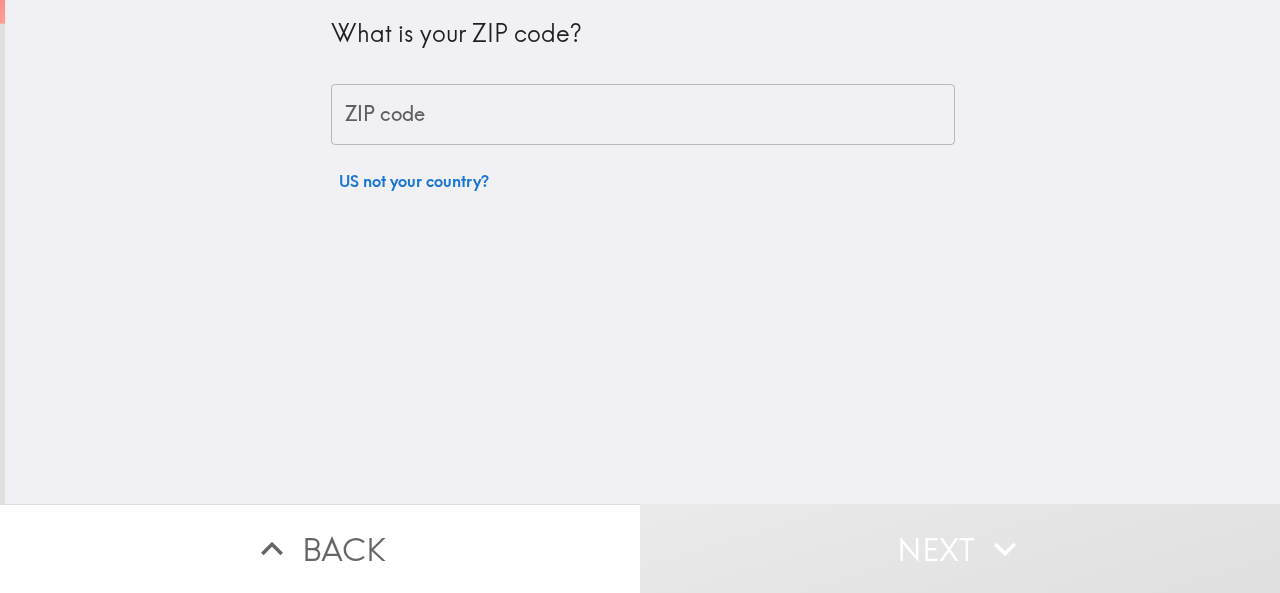 click on "What is your ZIP code? [POSTAL_CODE] [POSTAL_CODE] US not your country?" at bounding box center [642, 252] 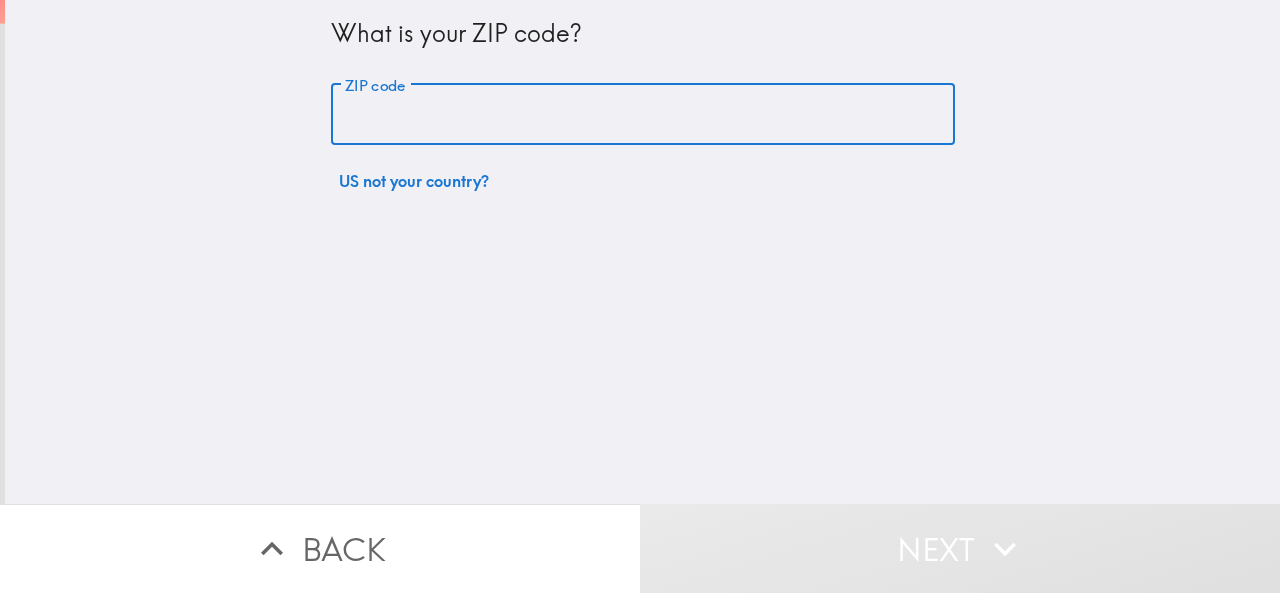 paste on "[POSTAL_CODE]" 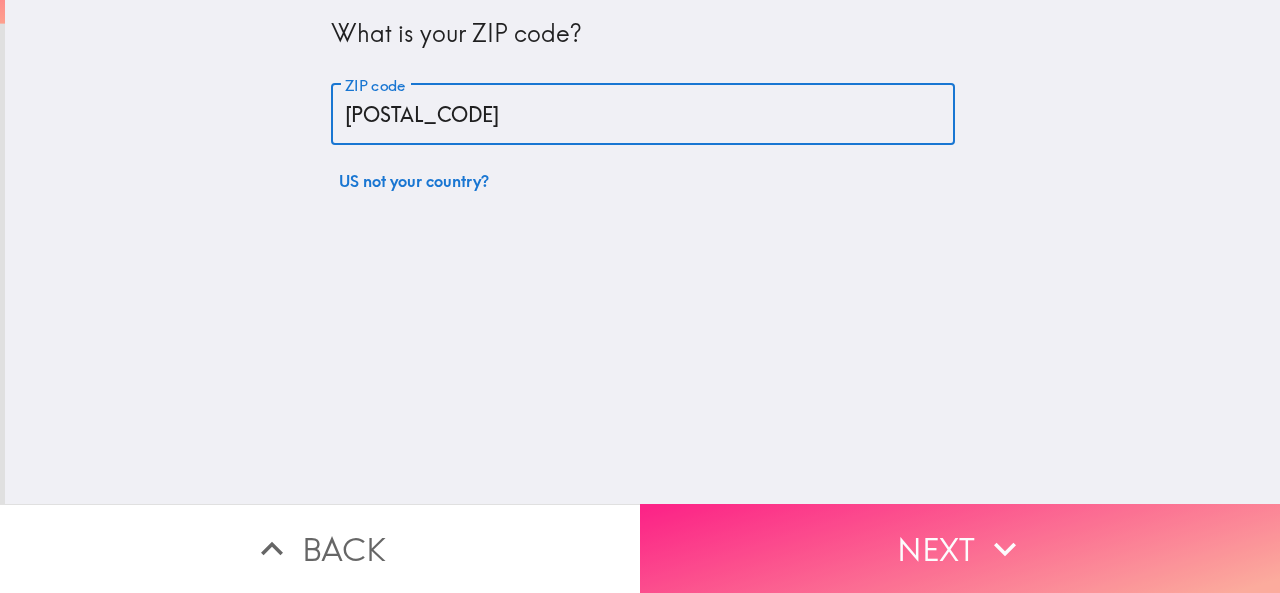 type on "[POSTAL_CODE]" 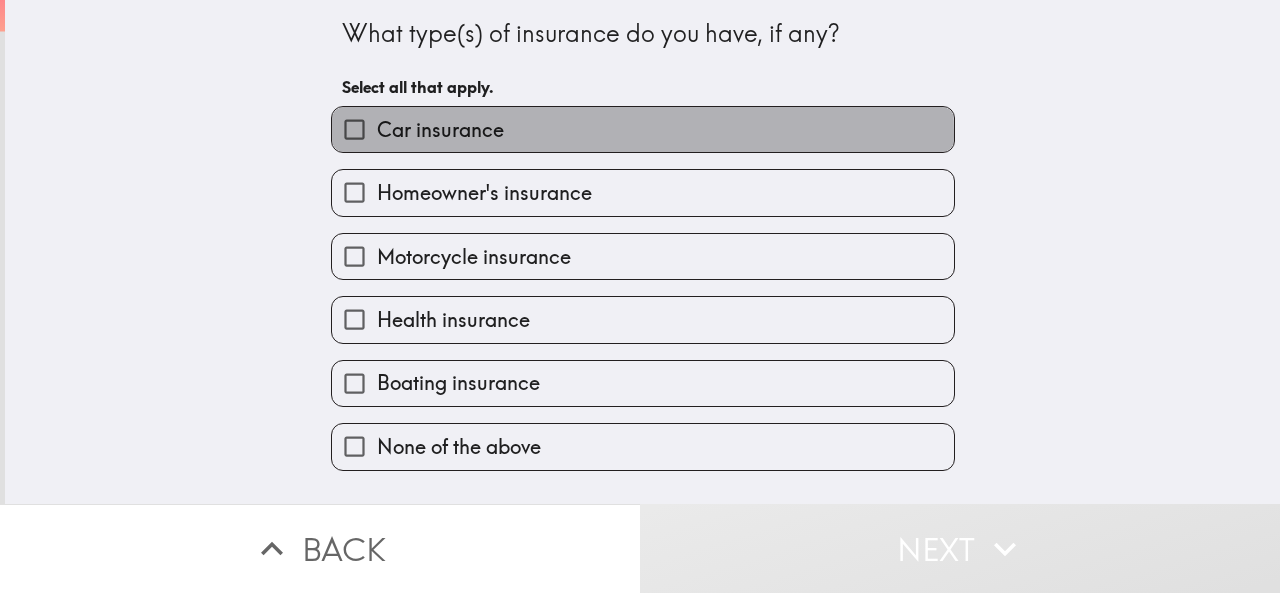 click on "Car insurance" at bounding box center [643, 129] 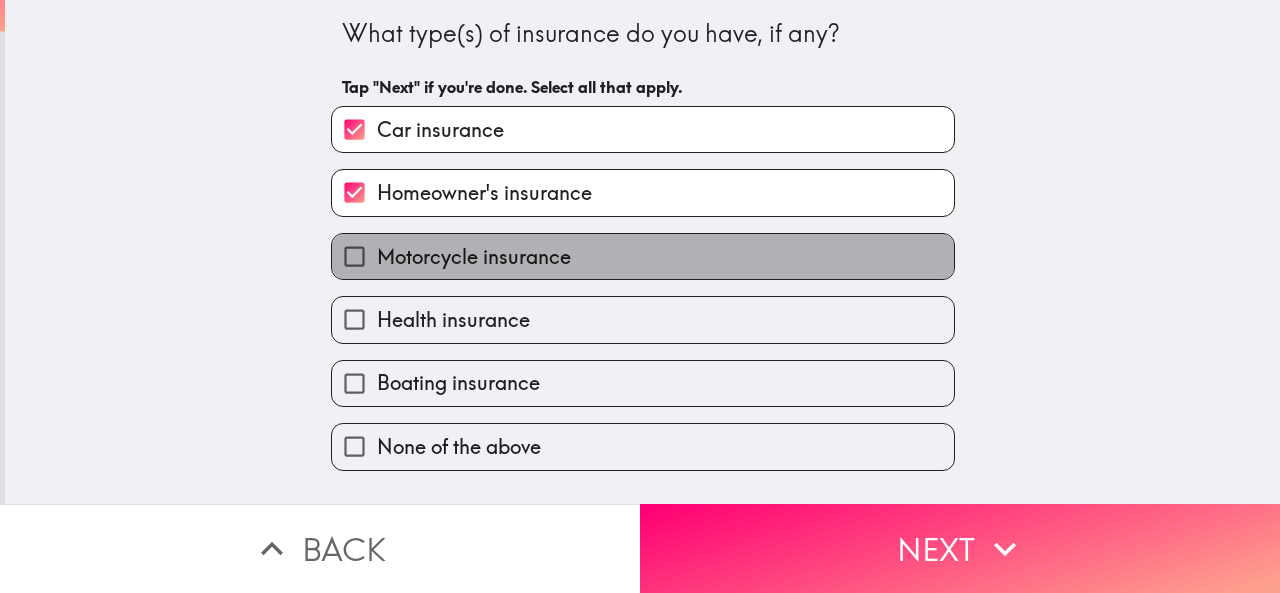 click on "Motorcycle insurance" at bounding box center (474, 257) 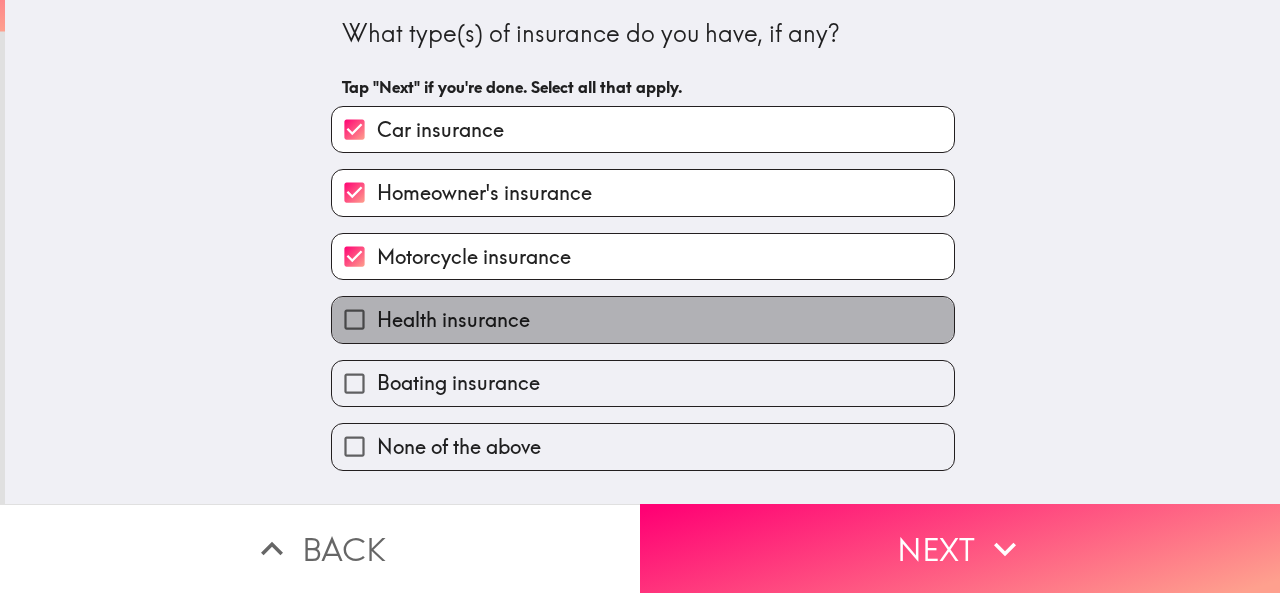 click on "Health insurance" at bounding box center [453, 320] 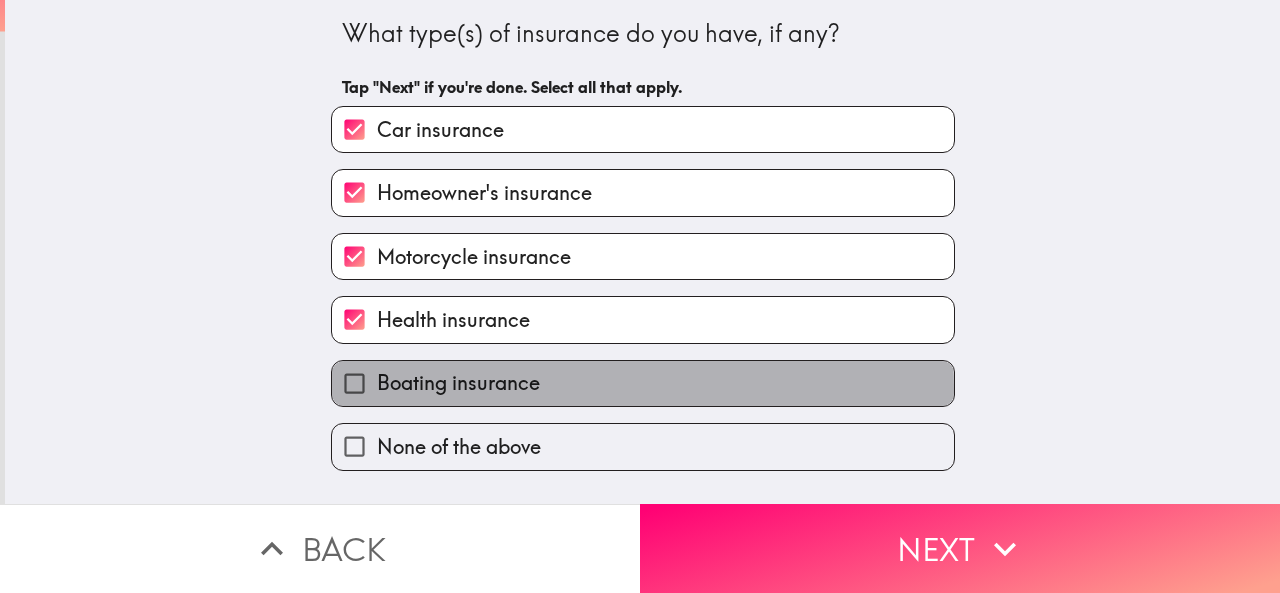 click on "Boating insurance" at bounding box center [458, 383] 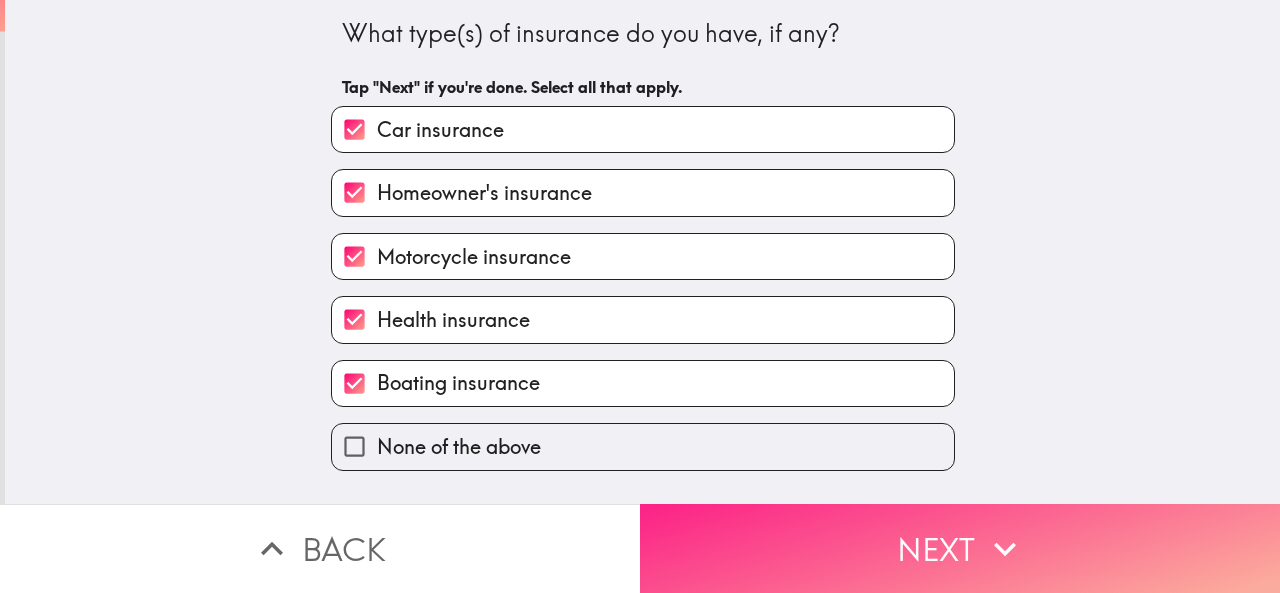 click on "Next" at bounding box center [960, 548] 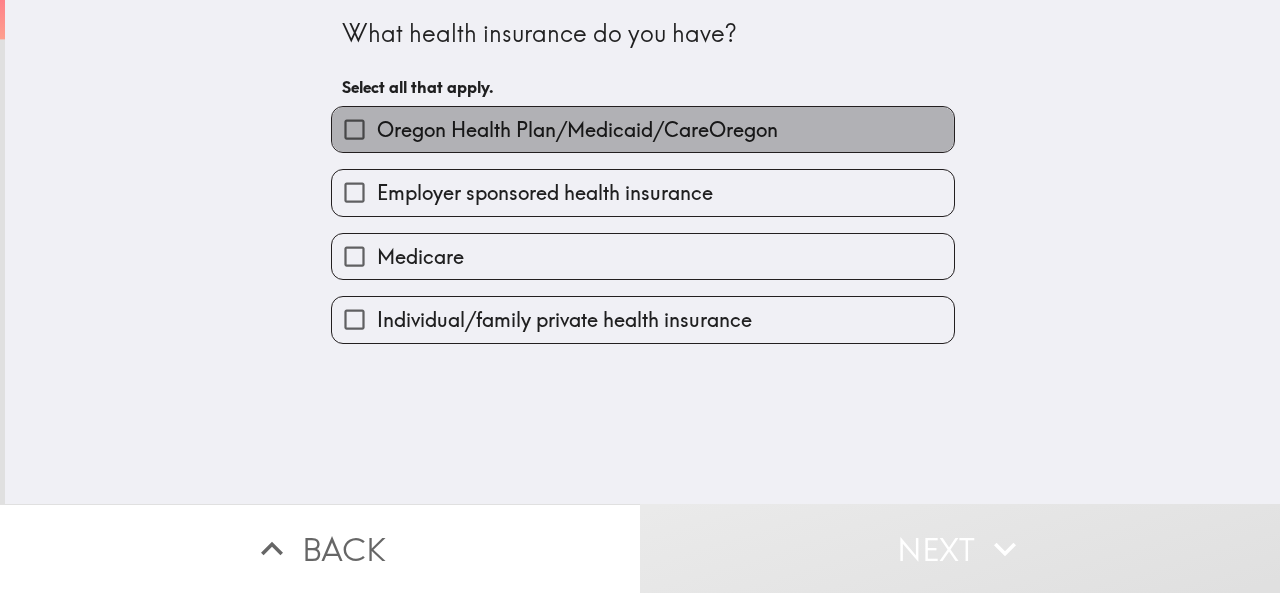 drag, startPoint x: 451, startPoint y: 133, endPoint x: 453, endPoint y: 144, distance: 11.18034 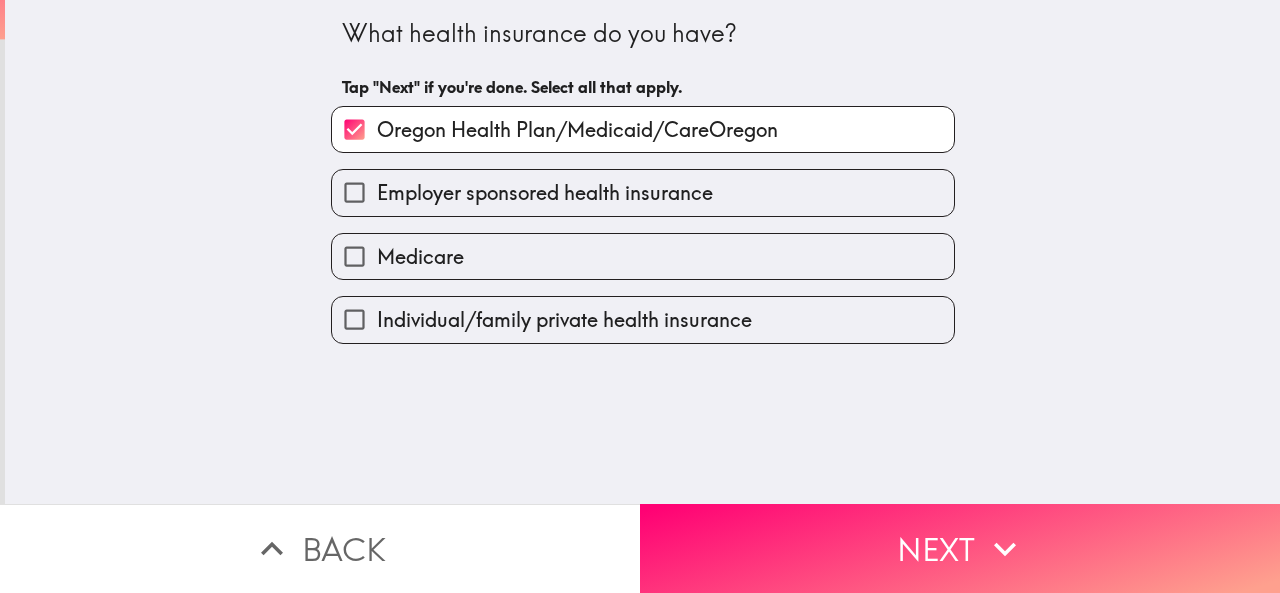 click on "Employer sponsored health insurance" at bounding box center [545, 193] 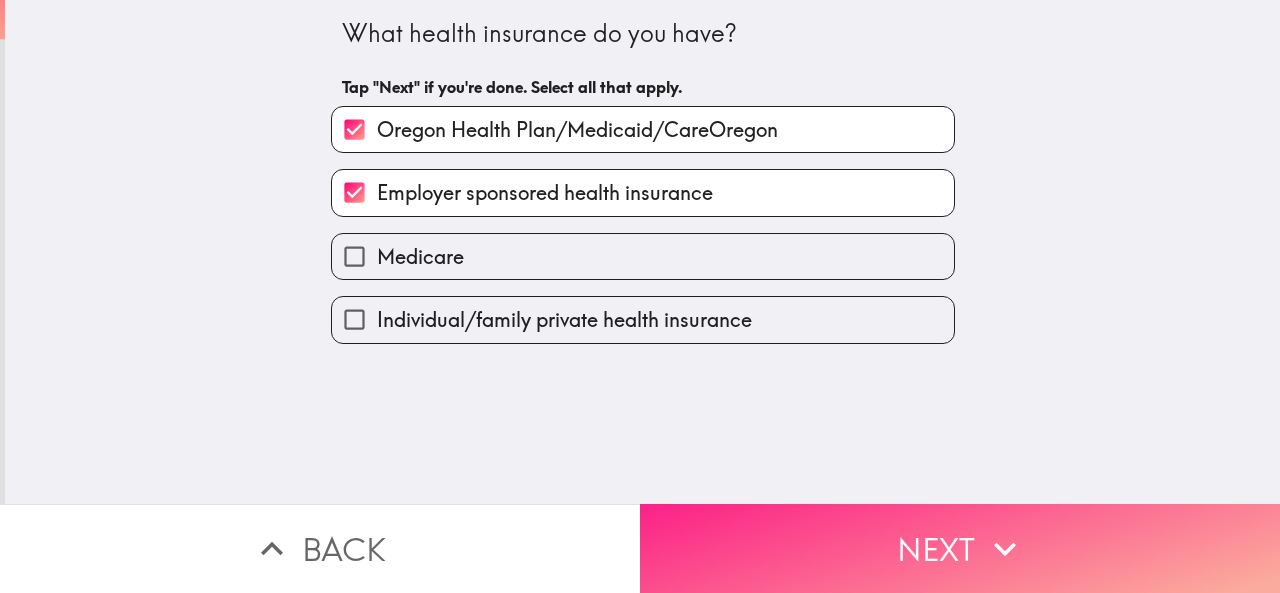 click on "Next" at bounding box center (960, 548) 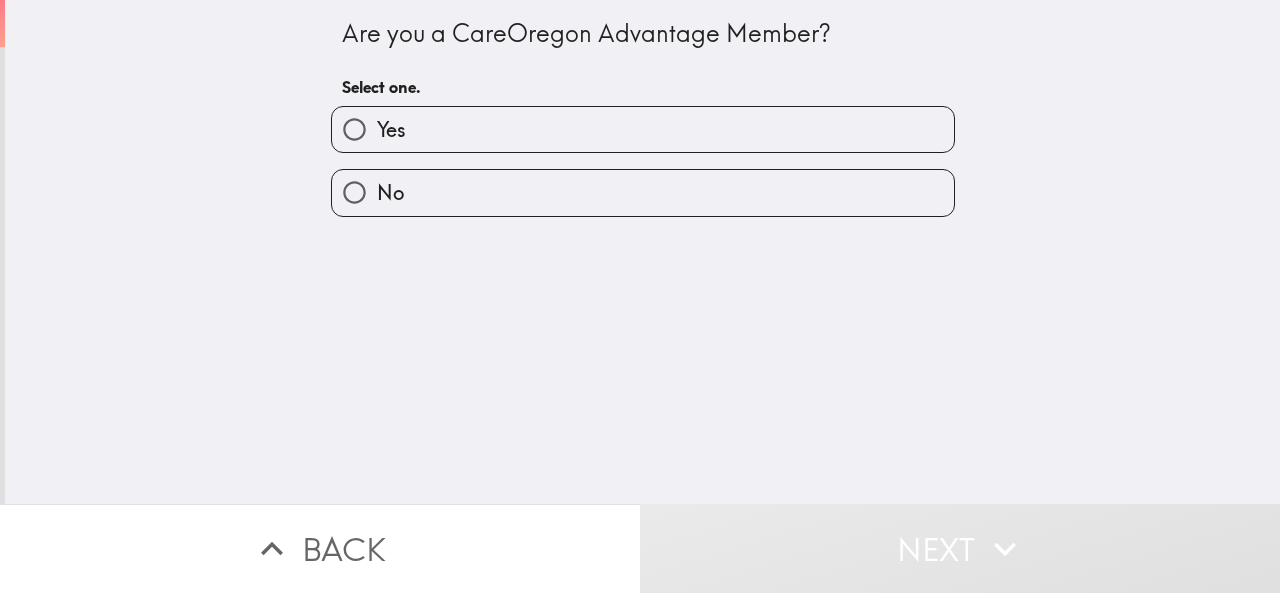 click on "No" at bounding box center [643, 192] 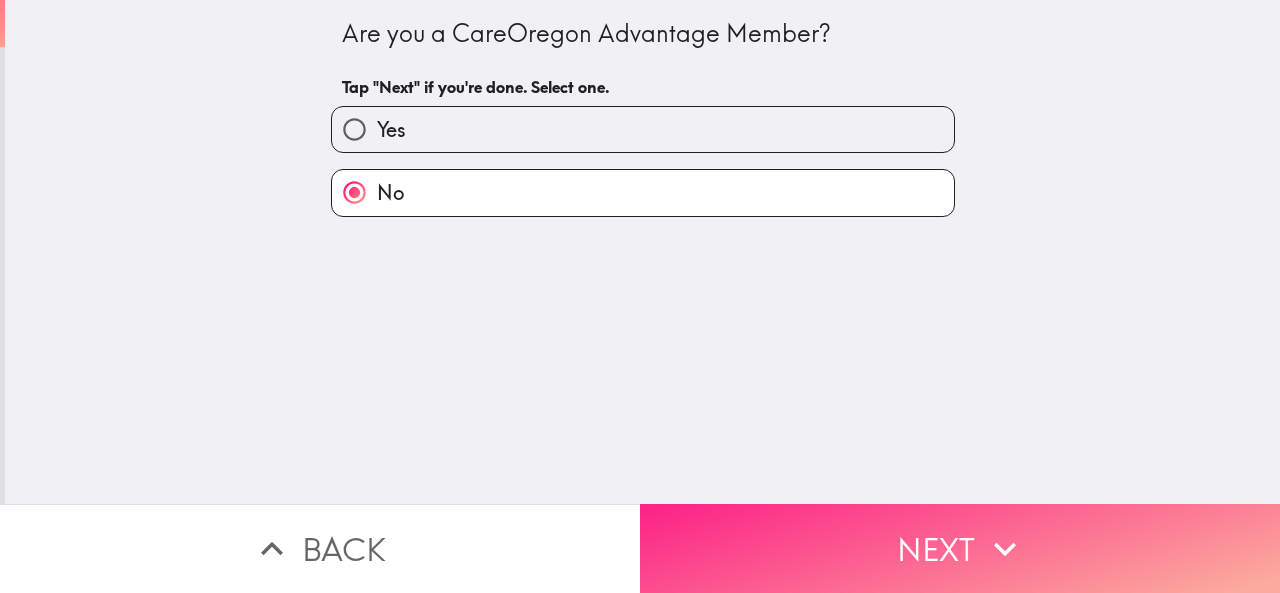 click on "Next" at bounding box center [960, 548] 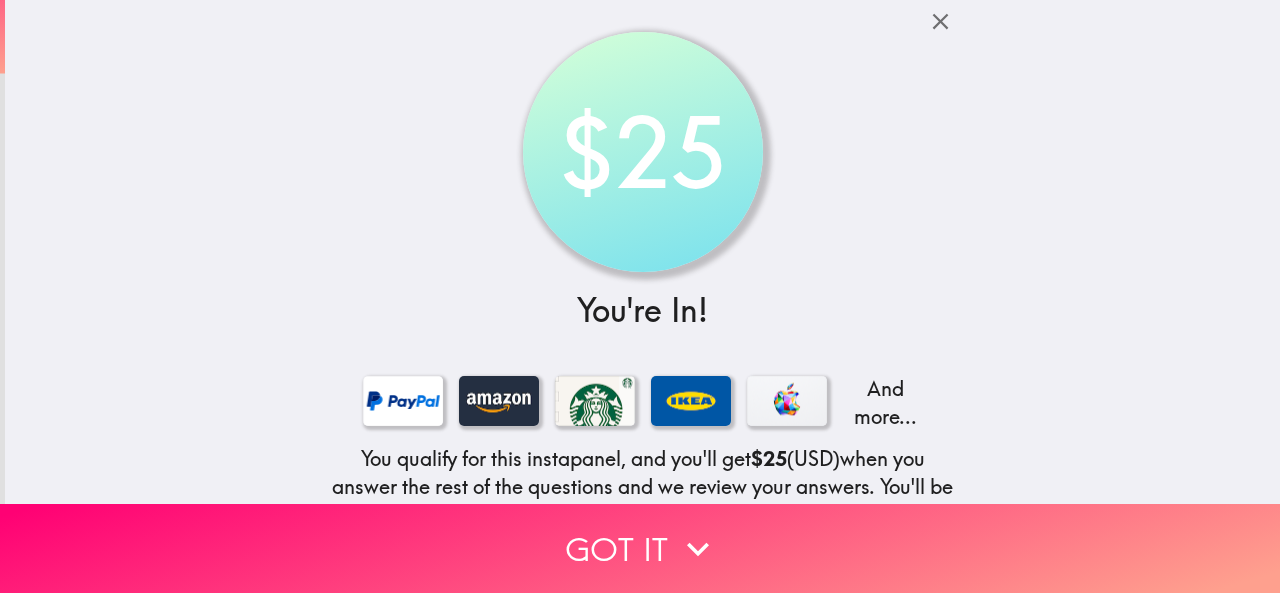 drag, startPoint x: 1164, startPoint y: 153, endPoint x: 1154, endPoint y: 160, distance: 12.206555 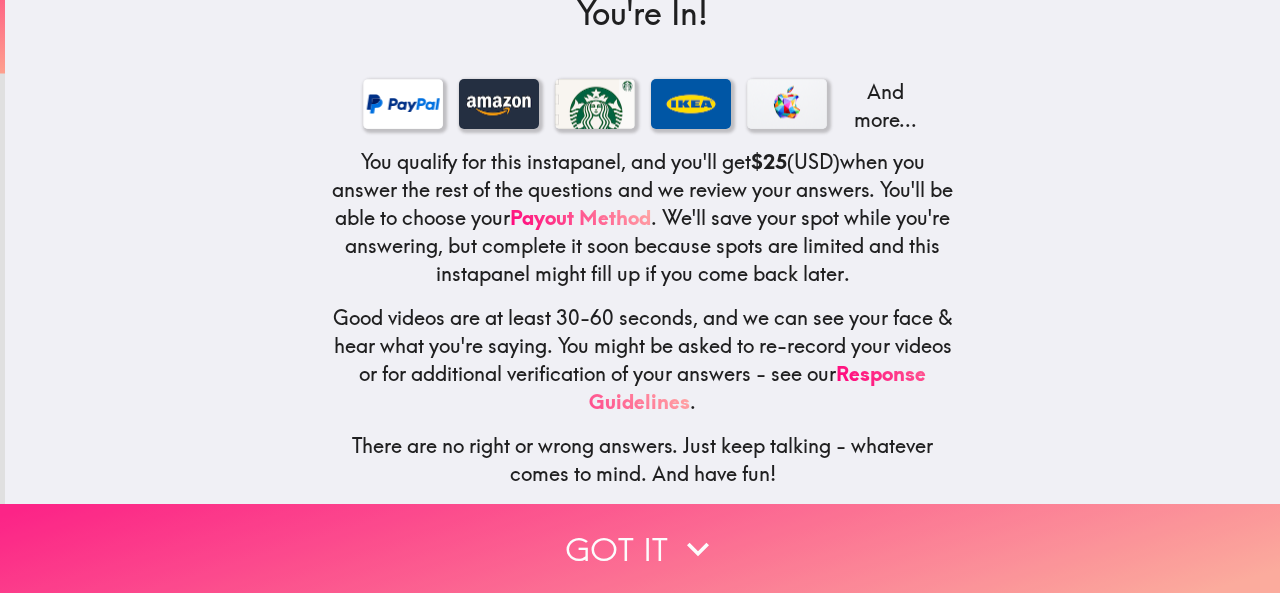 click on "Got it" at bounding box center (640, 548) 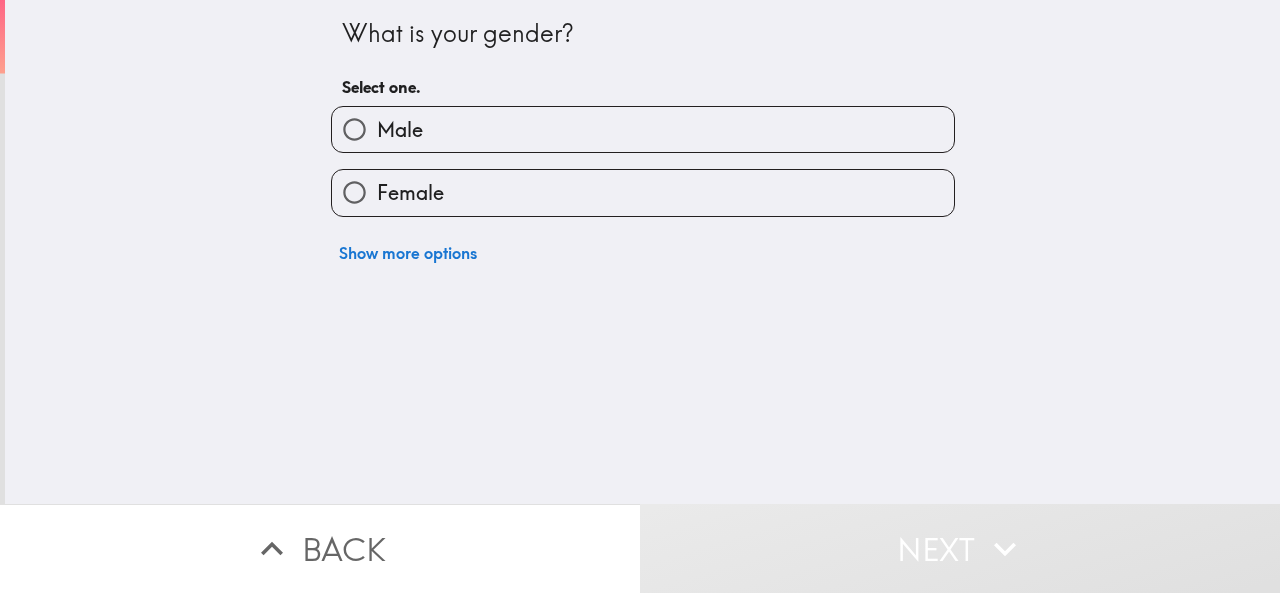 click on "Male" at bounding box center [643, 129] 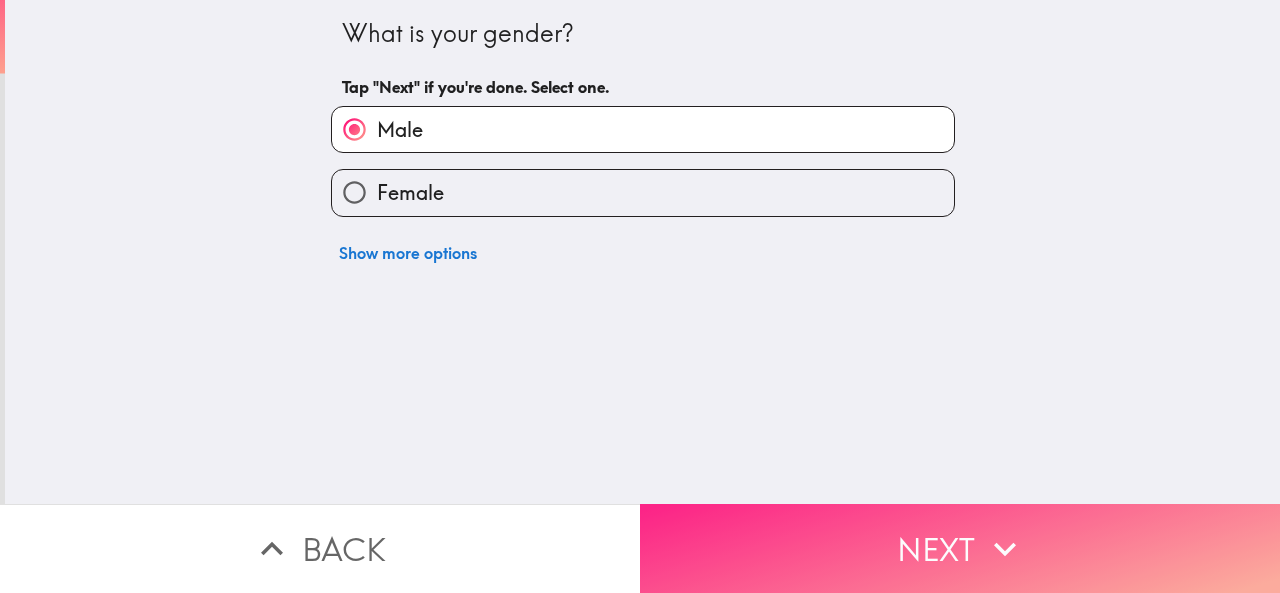 click on "Next" at bounding box center (960, 548) 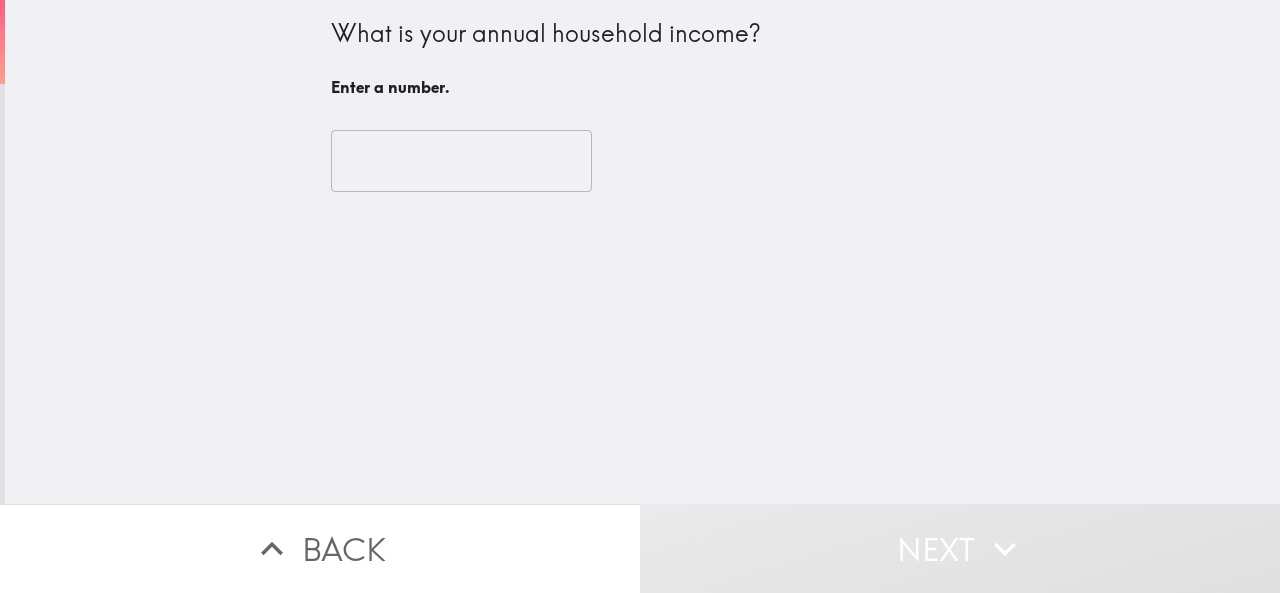 click at bounding box center [461, 161] 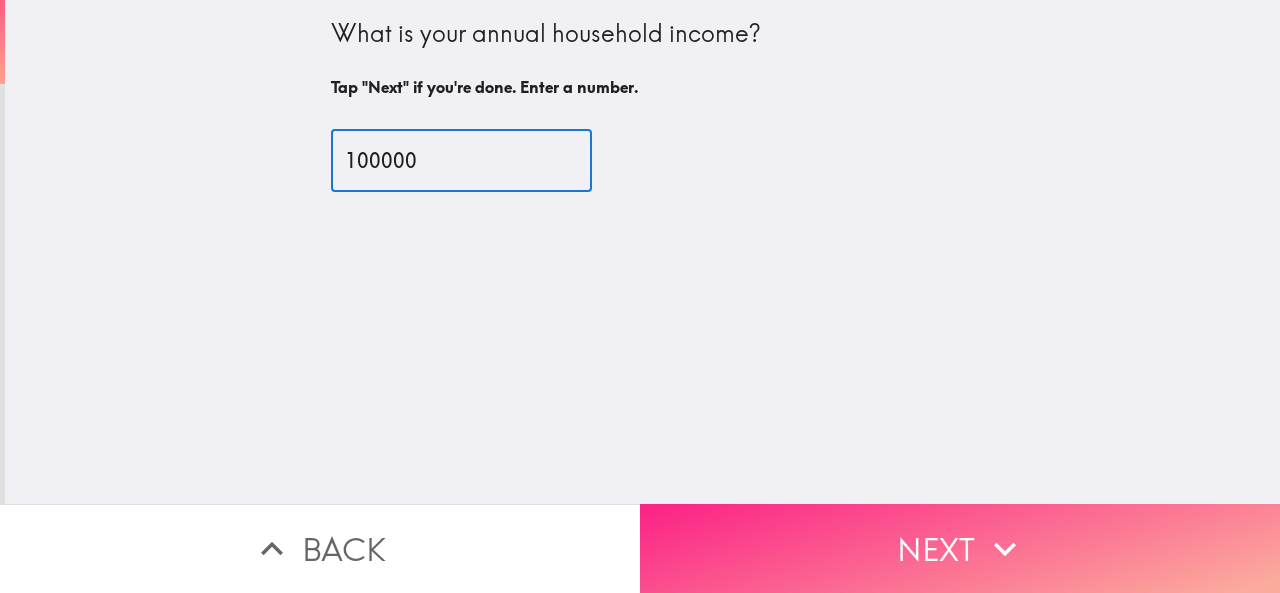 type on "100000" 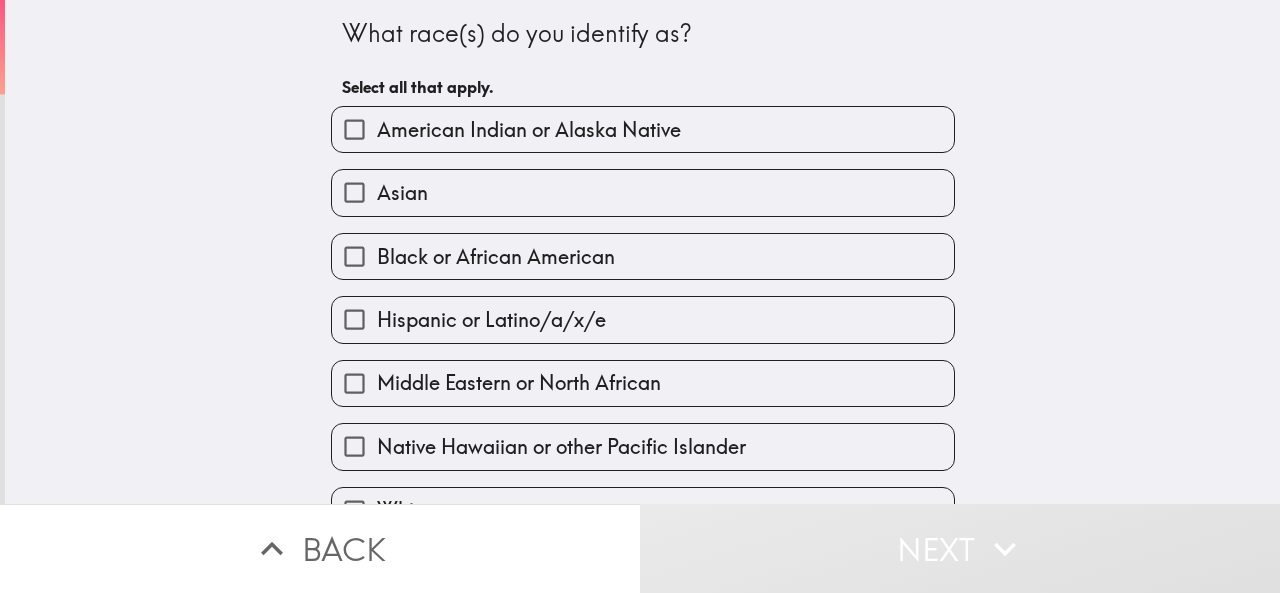 type 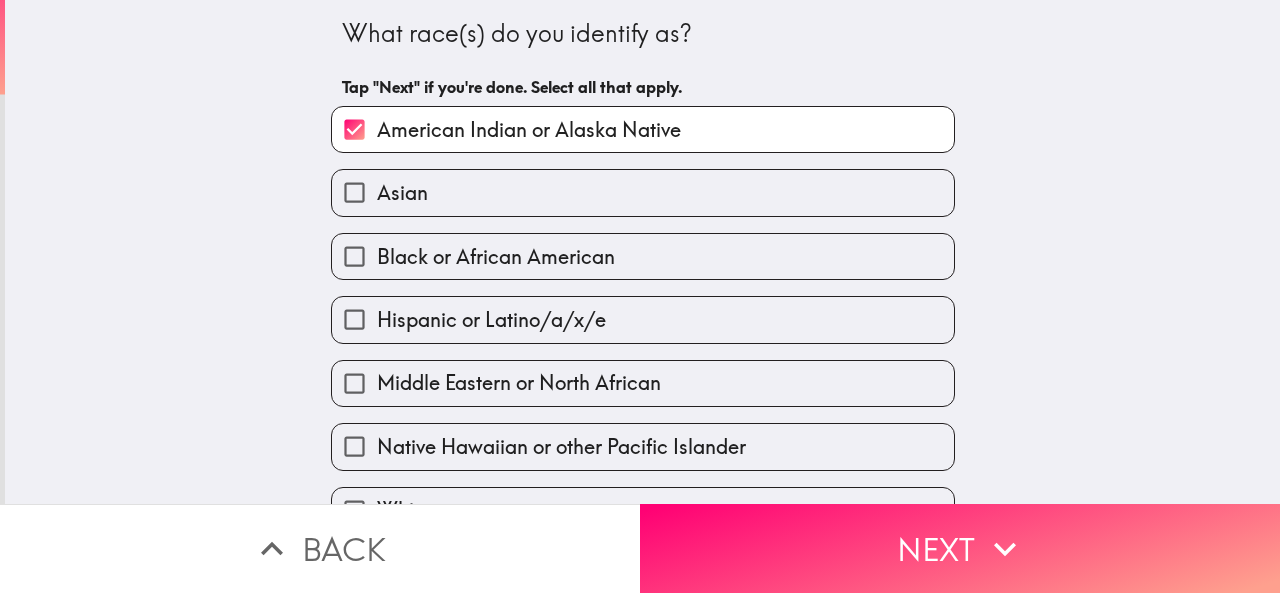 drag, startPoint x: 544, startPoint y: 124, endPoint x: 500, endPoint y: 179, distance: 70.434364 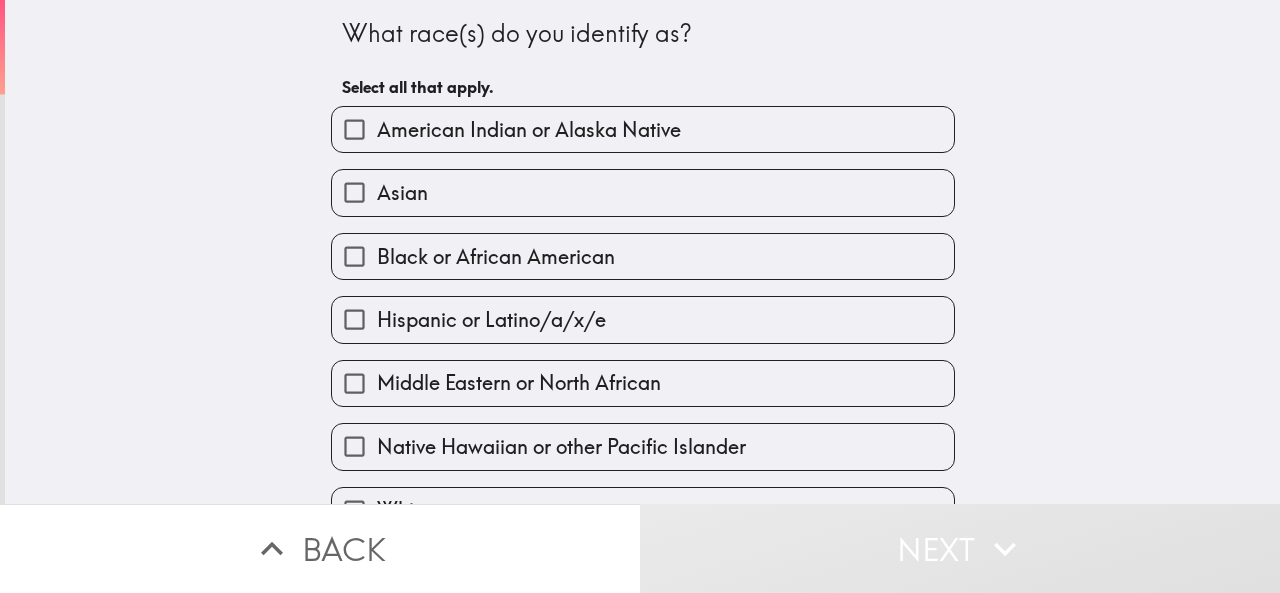 click on "Asian" at bounding box center [643, 192] 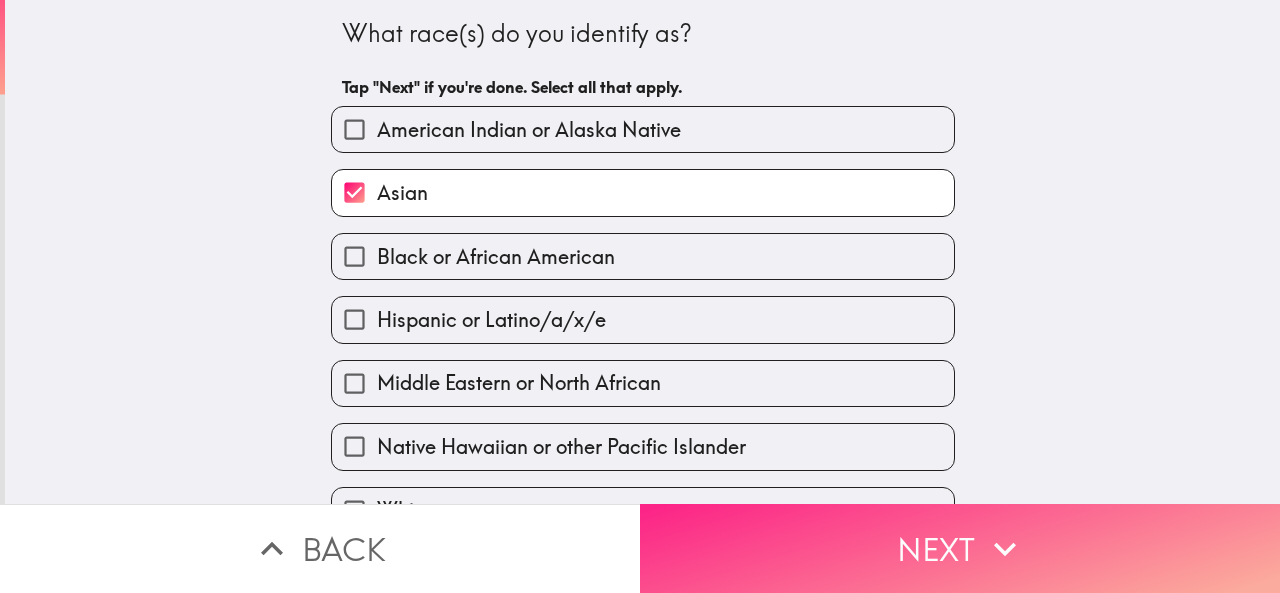click on "Next" at bounding box center (960, 548) 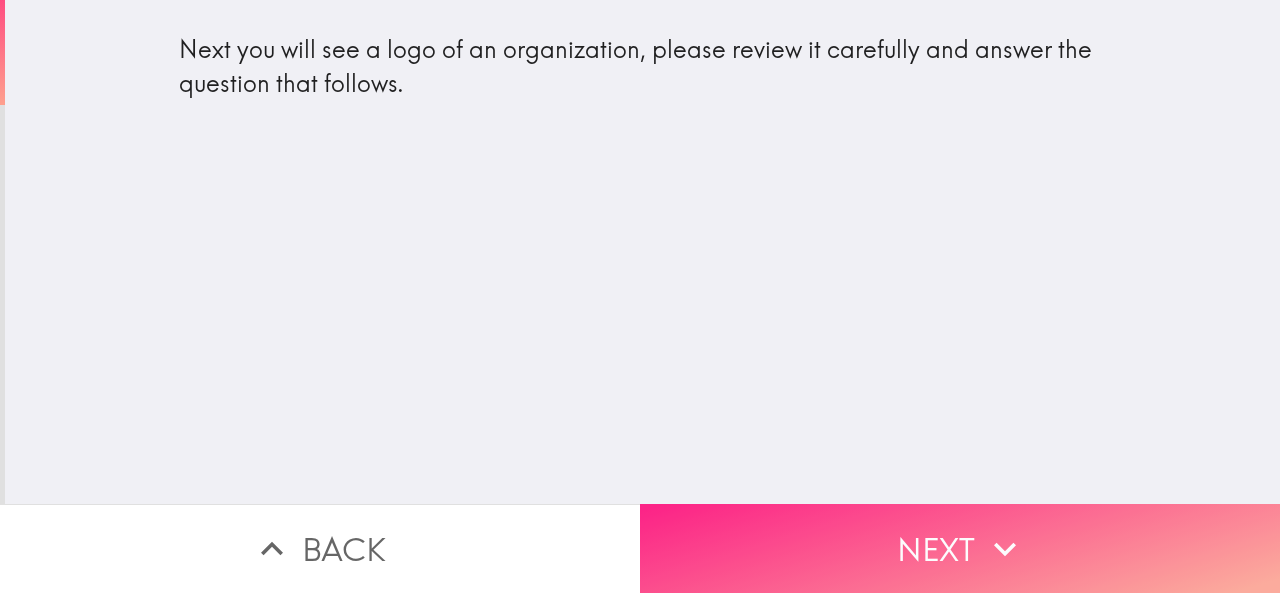 click on "Next" at bounding box center (960, 548) 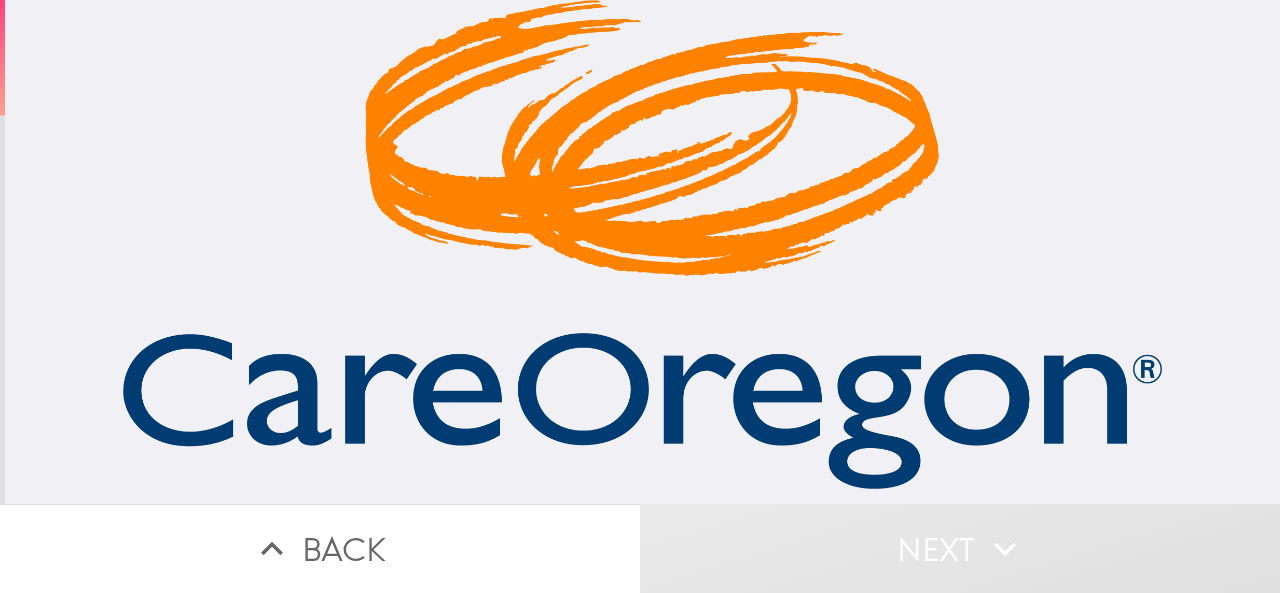 click on "Back" at bounding box center (320, 548) 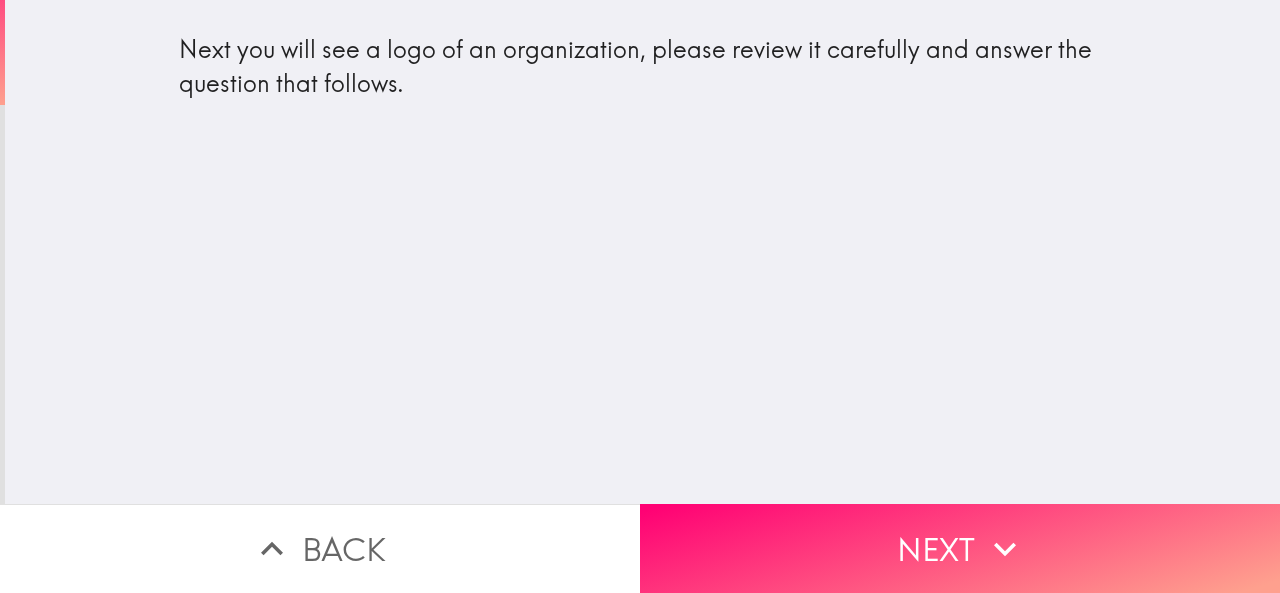 type 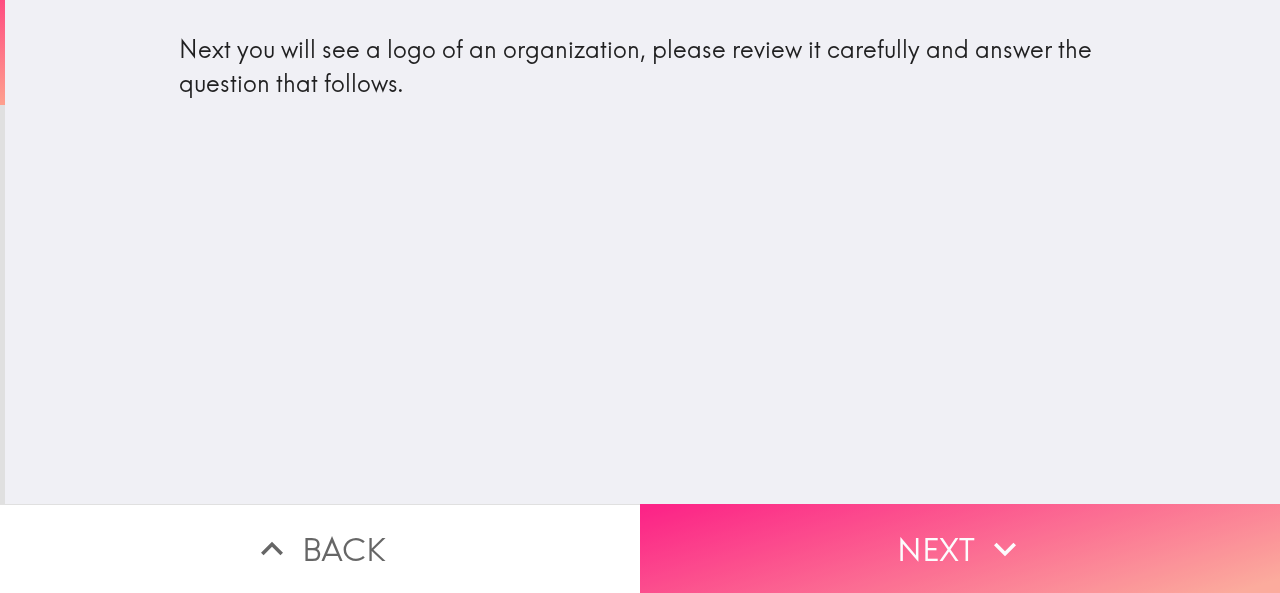 click on "Next" at bounding box center (960, 548) 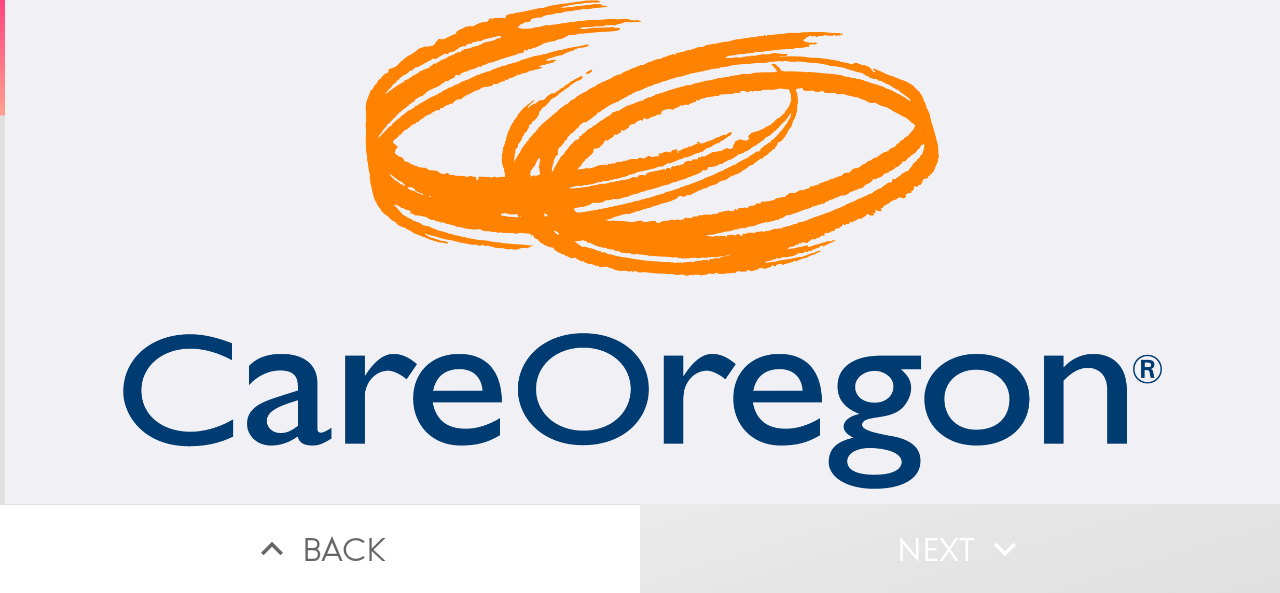 click on "Next" at bounding box center (960, 548) 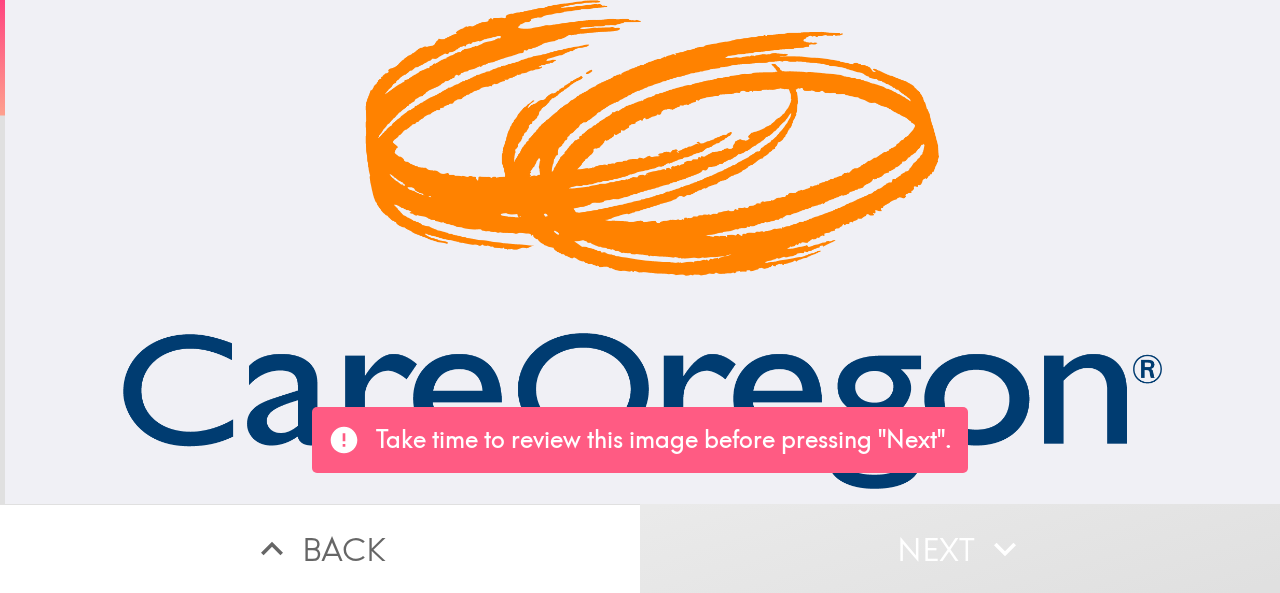 click at bounding box center [642, 244] 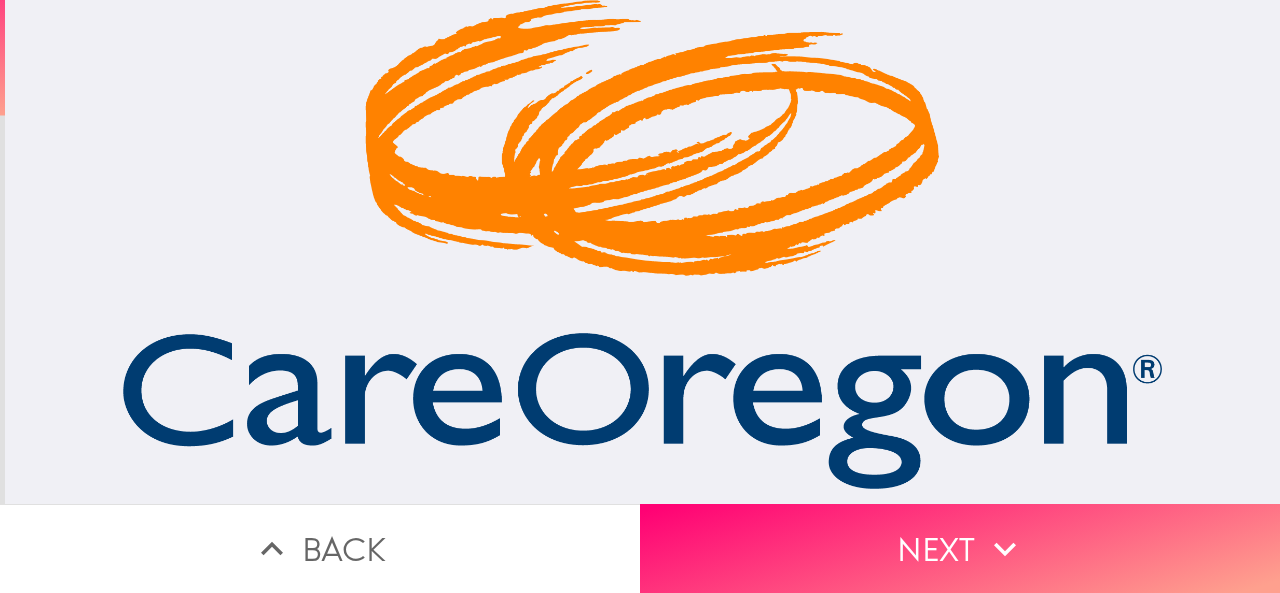 click at bounding box center (642, 252) 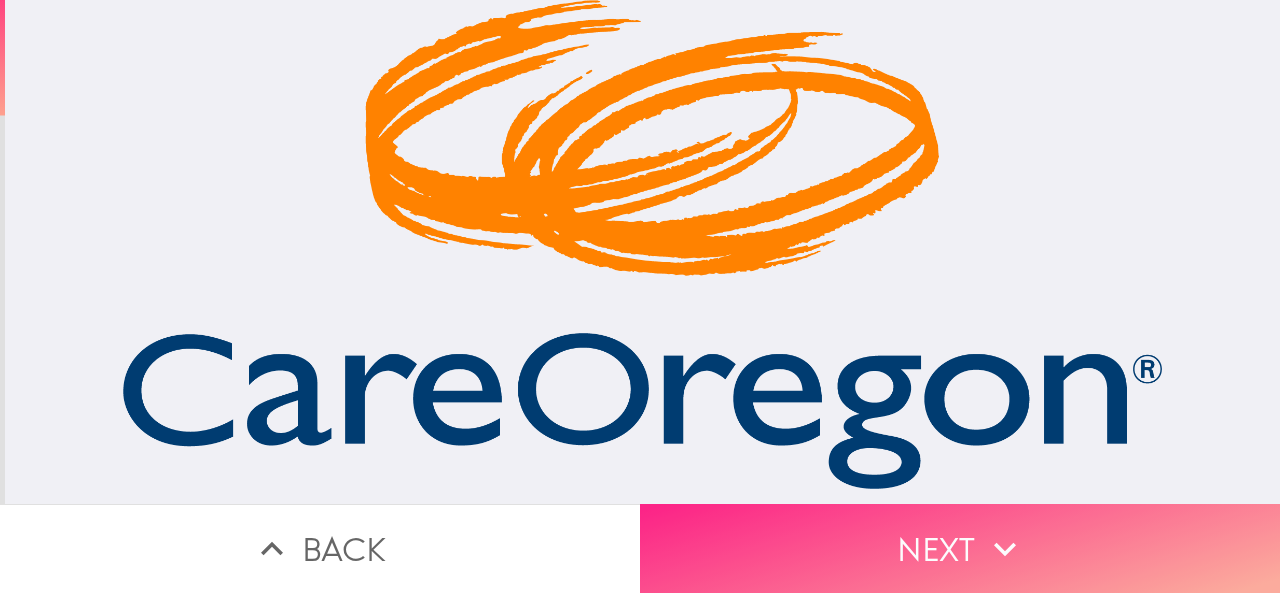 click on "Next" at bounding box center (960, 548) 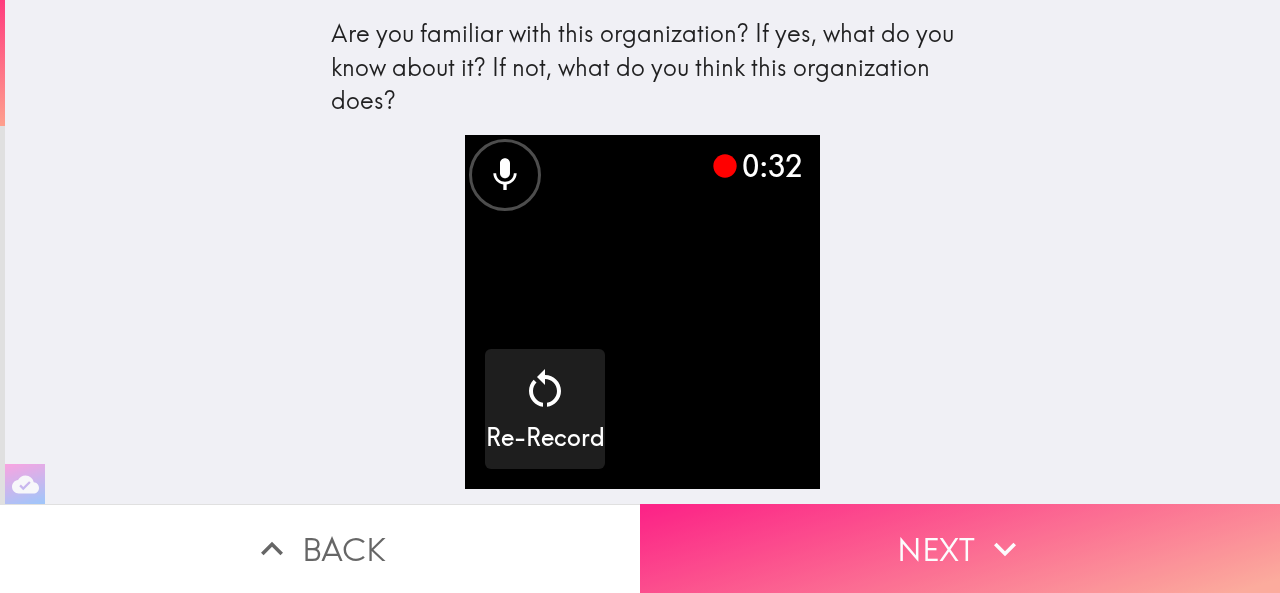click on "Next" at bounding box center [960, 548] 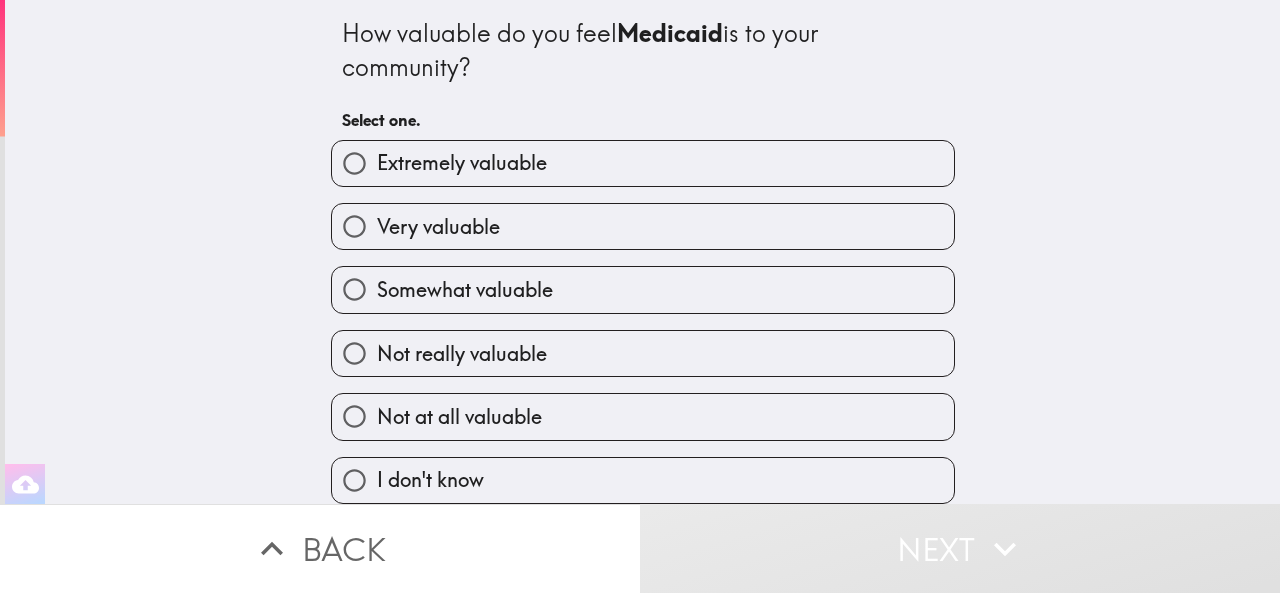 type 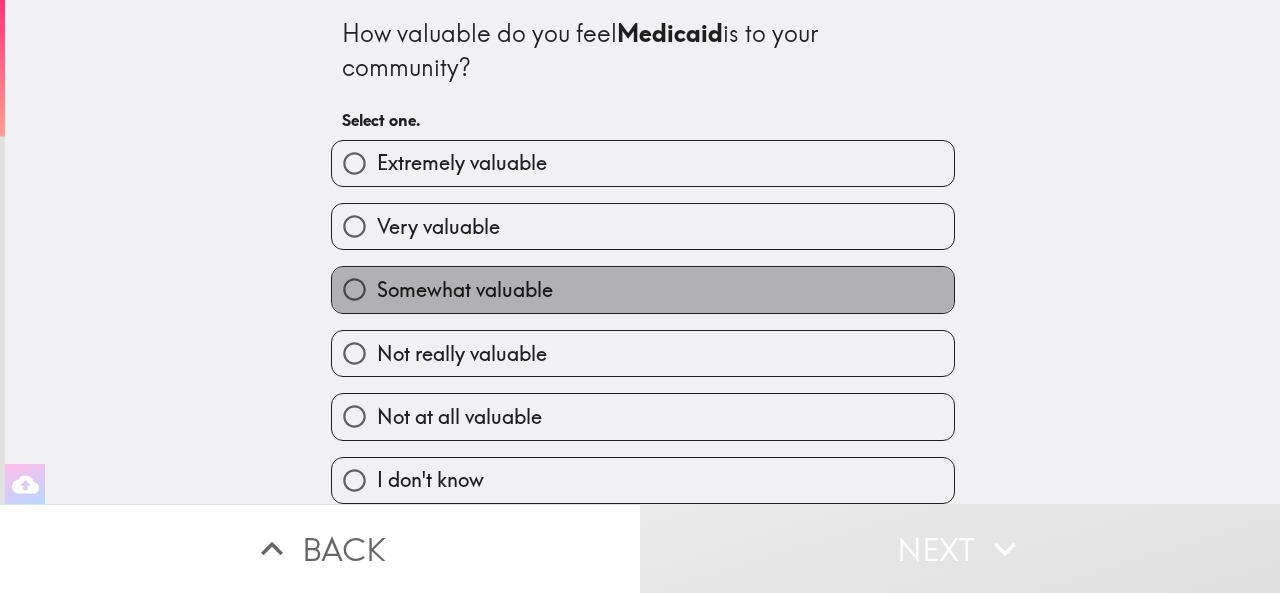 click on "Somewhat valuable" at bounding box center (643, 289) 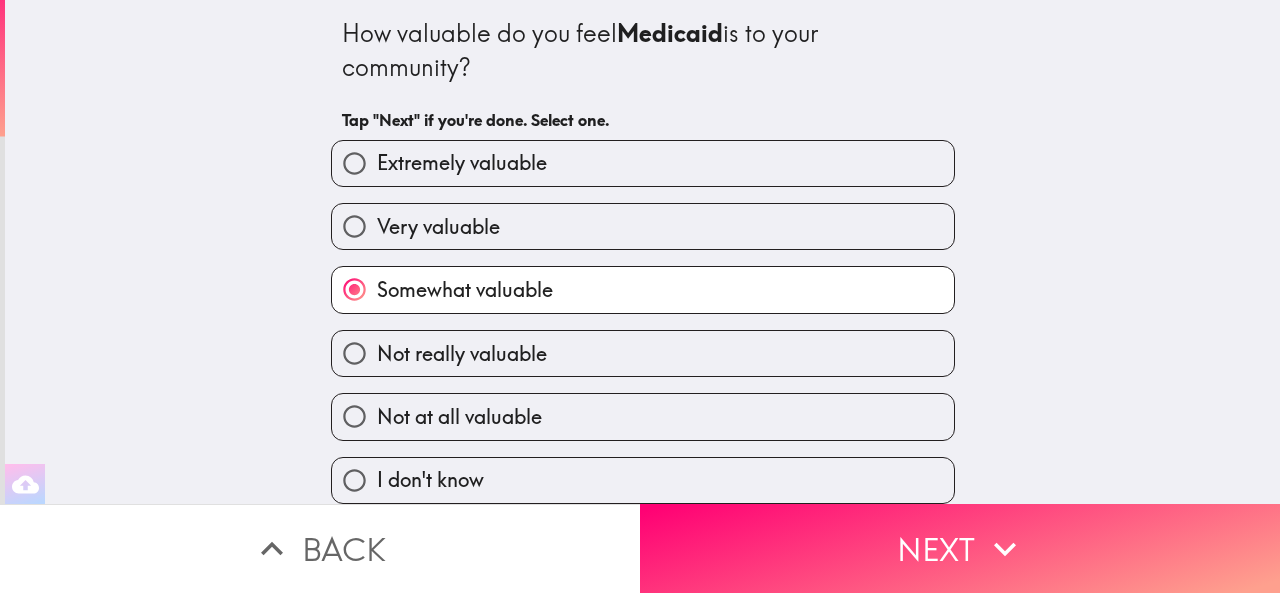 scroll, scrollTop: 18, scrollLeft: 0, axis: vertical 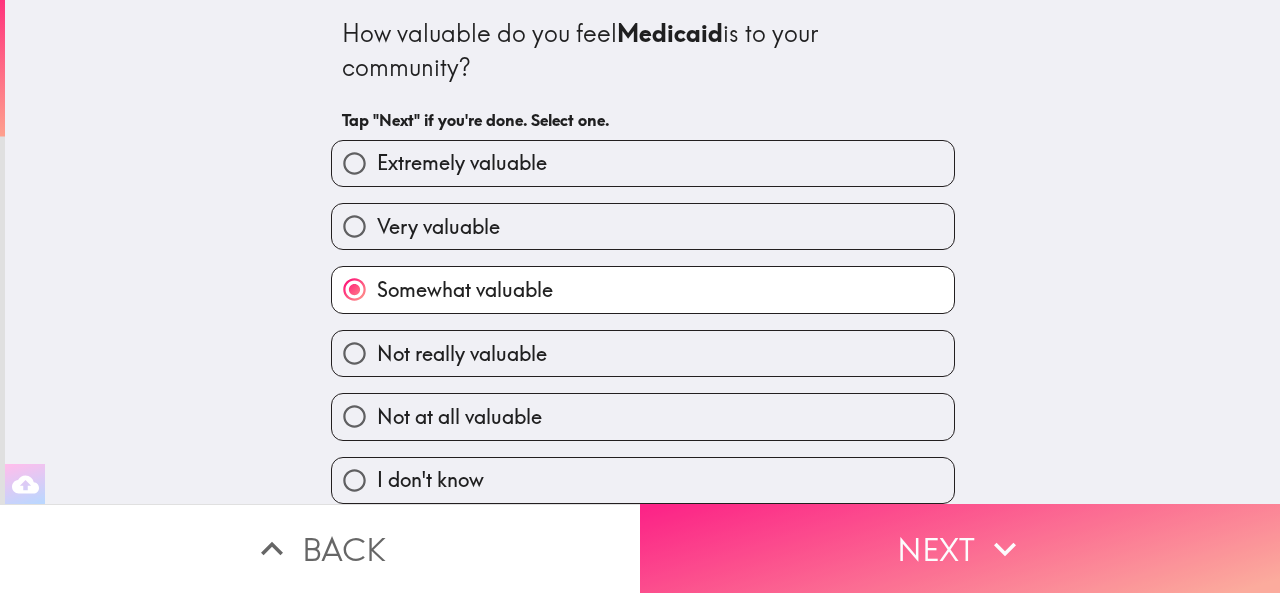 click on "Next" at bounding box center [960, 548] 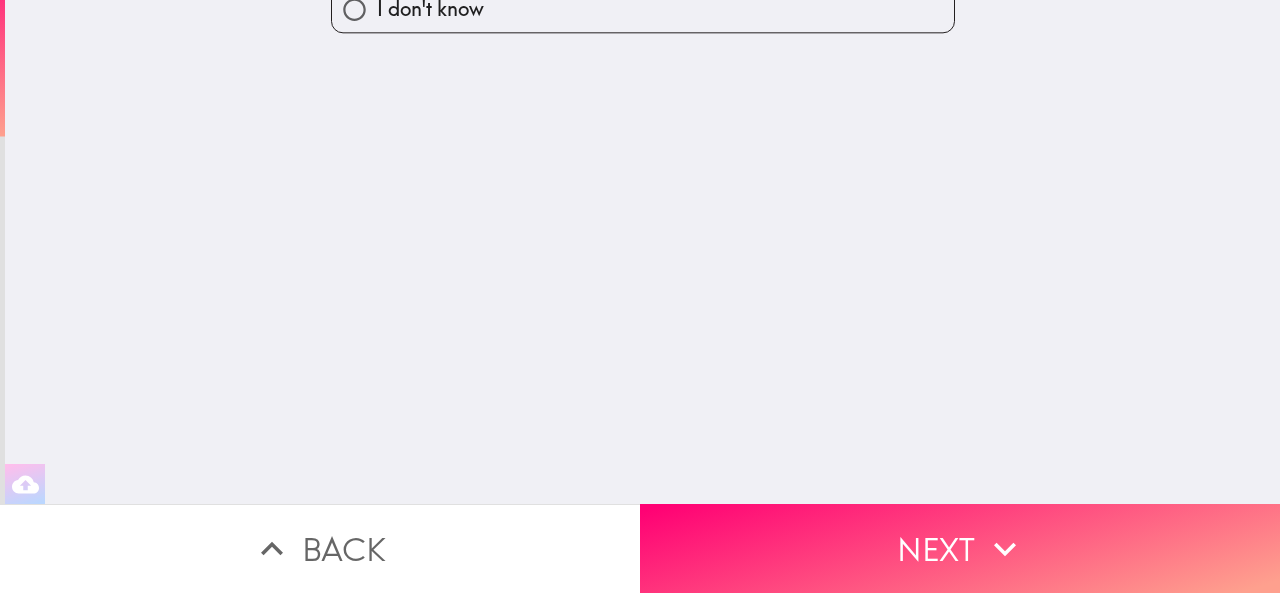 scroll, scrollTop: 0, scrollLeft: 0, axis: both 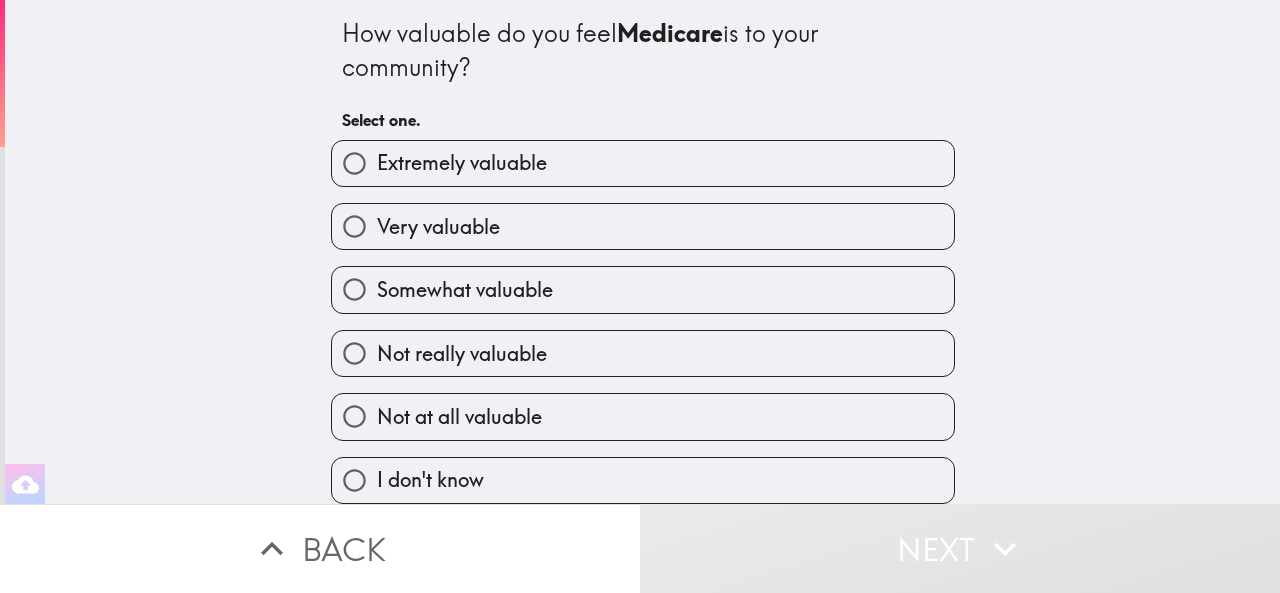 click on "Very valuable" at bounding box center [643, 226] 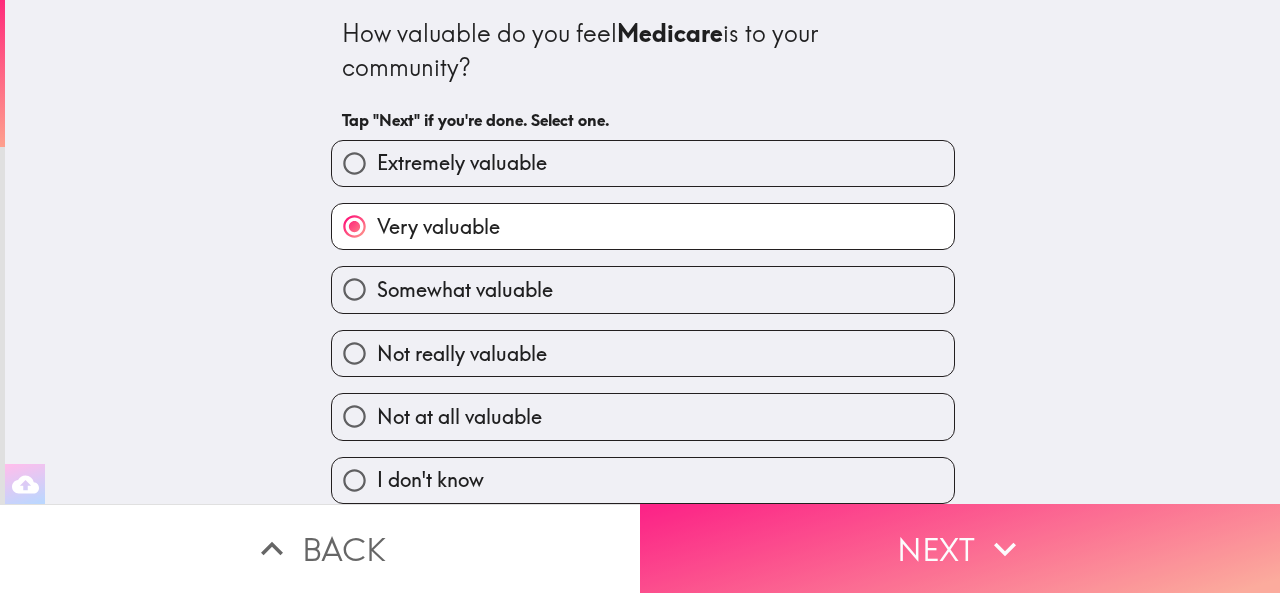 scroll, scrollTop: 18, scrollLeft: 0, axis: vertical 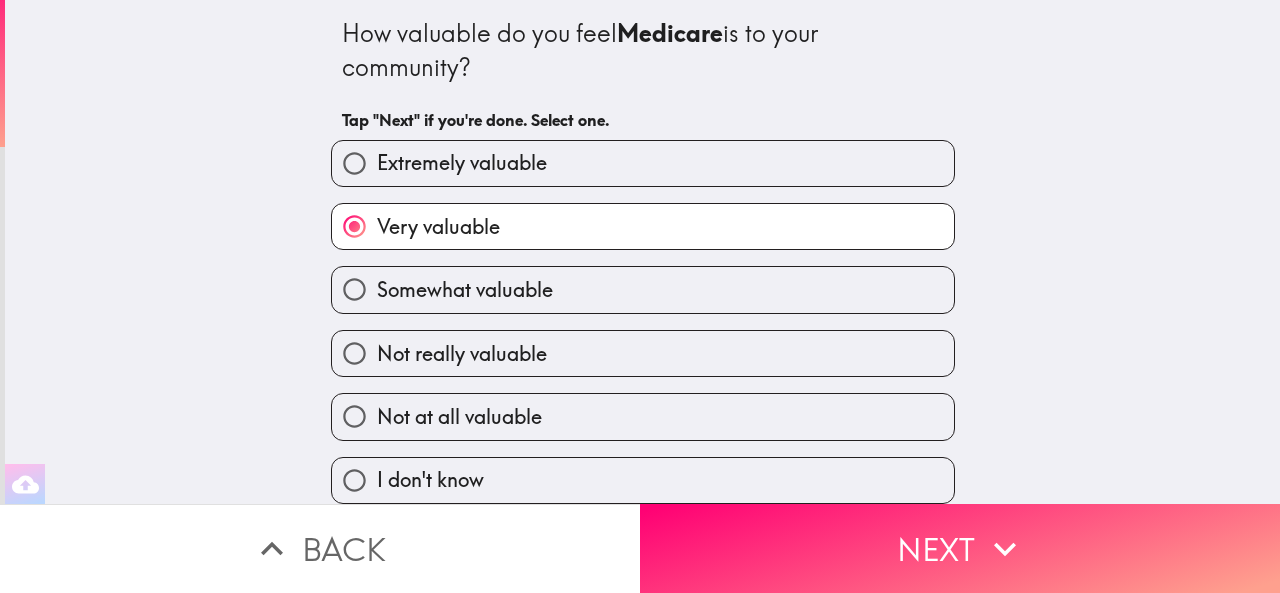 click on "Somewhat valuable" at bounding box center (643, 289) 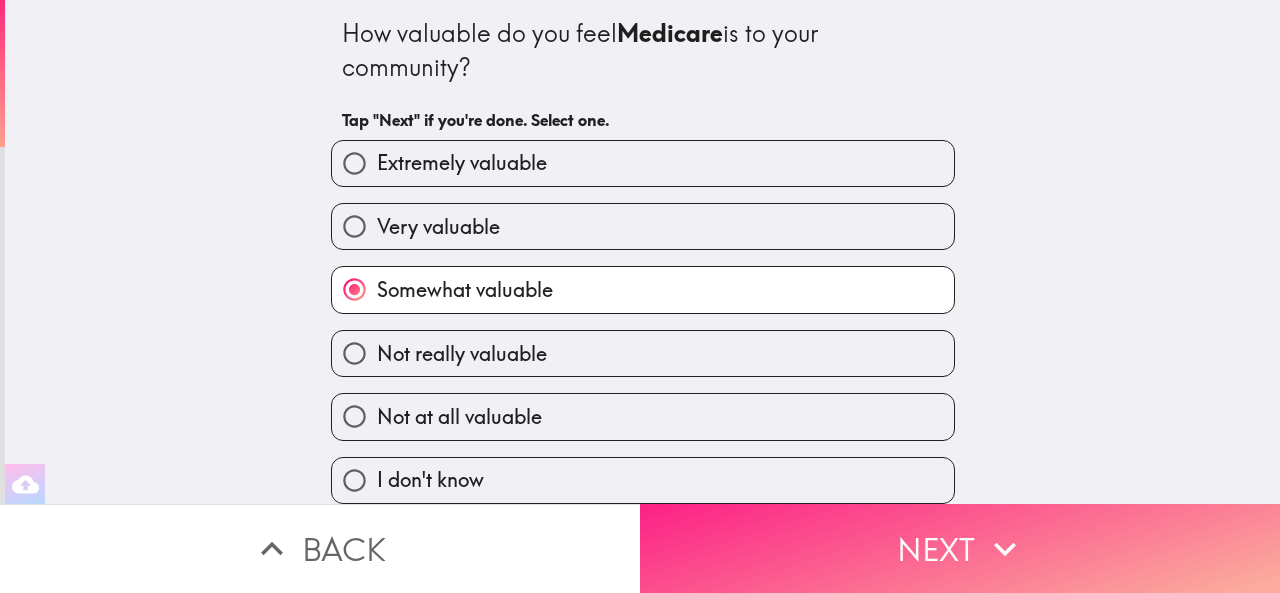 click on "Next" at bounding box center (960, 548) 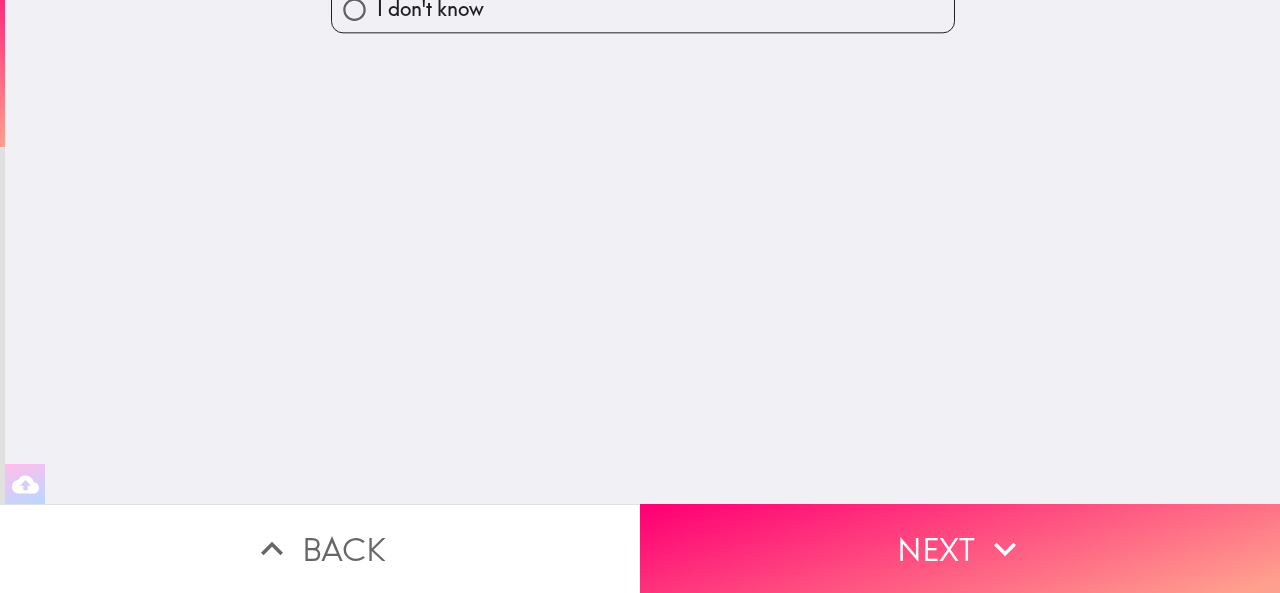scroll, scrollTop: 0, scrollLeft: 0, axis: both 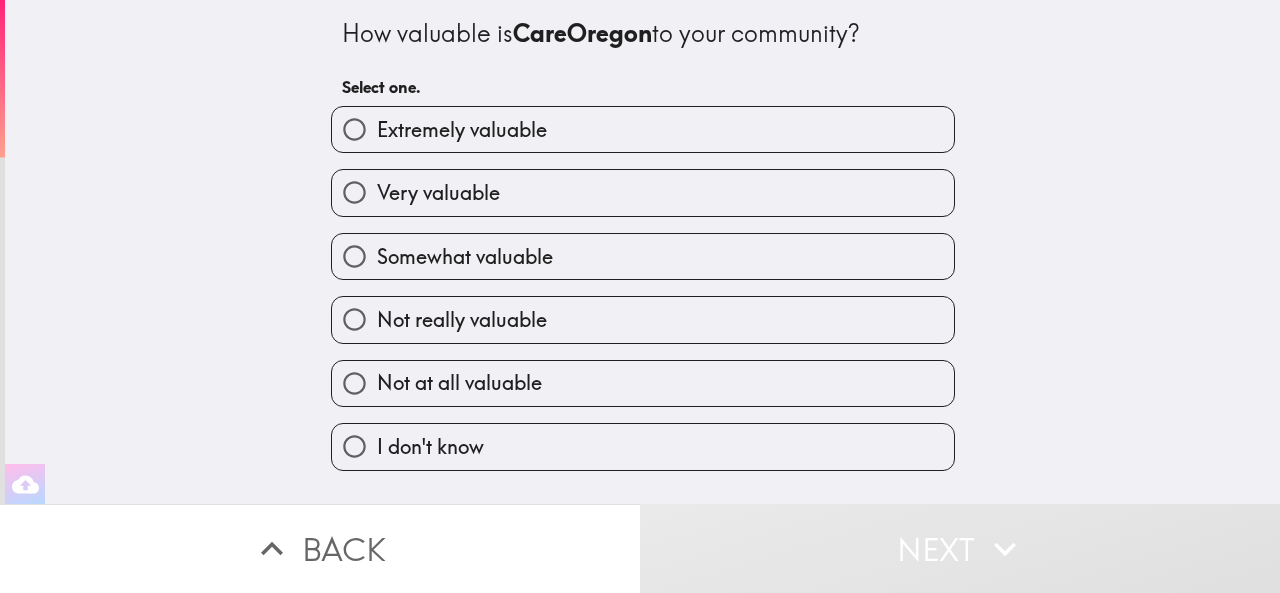 click on "Somewhat valuable" at bounding box center (465, 257) 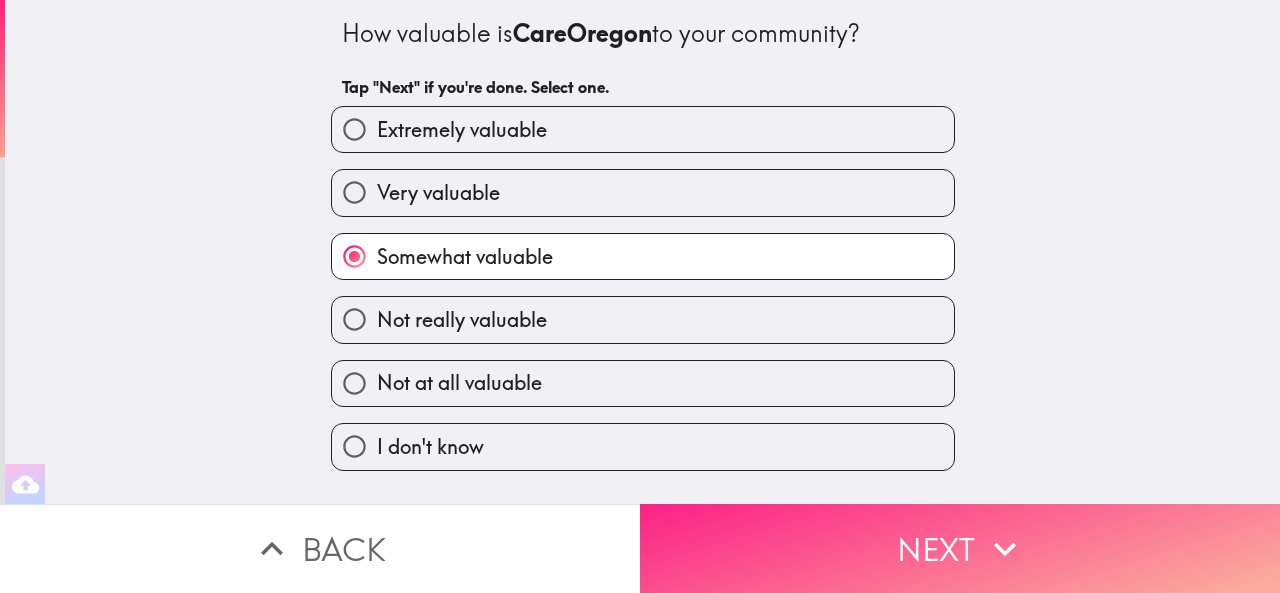 click on "Next" at bounding box center (960, 548) 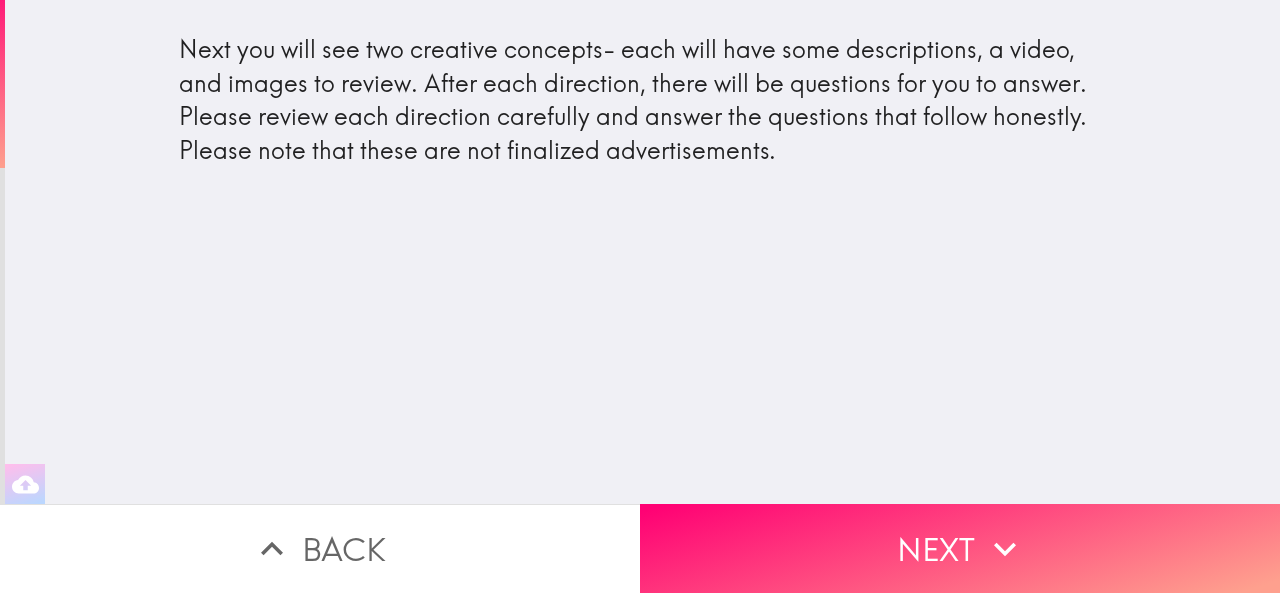 click on "Next you will see two creative concepts- each will have some descriptions, a video, and images to review. After each direction, there will be questions for you to answer. Please review each direction carefully and answer the questions that follow honestly. Please note that these are not finalized advertisements." at bounding box center [642, 252] 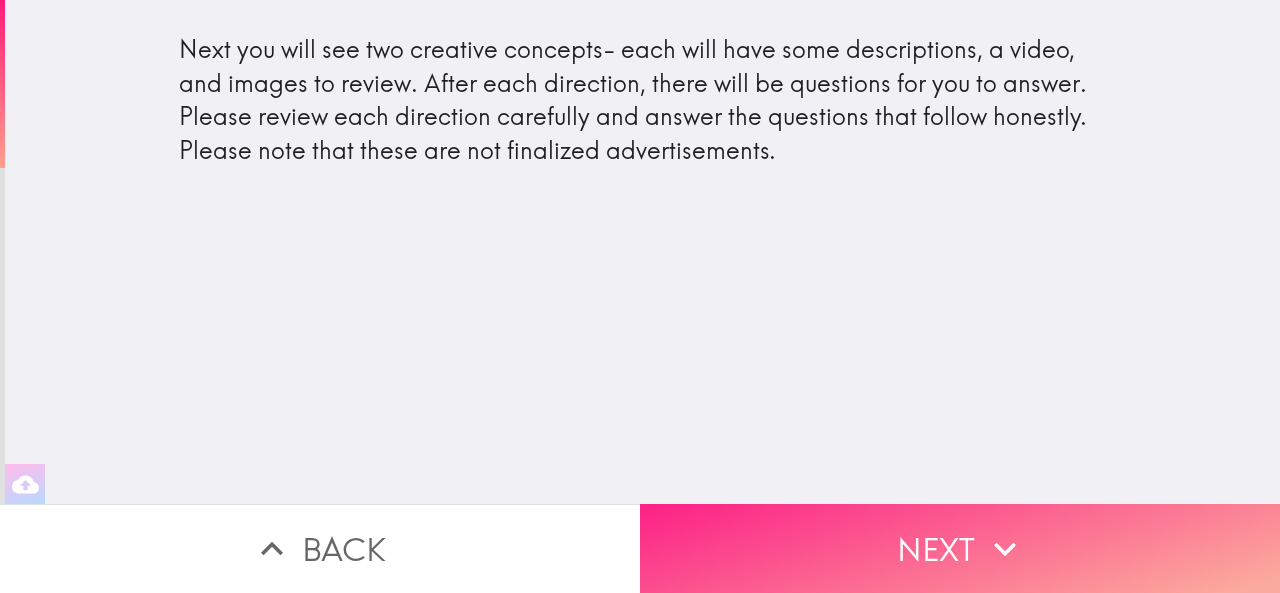 click on "Next" at bounding box center (960, 548) 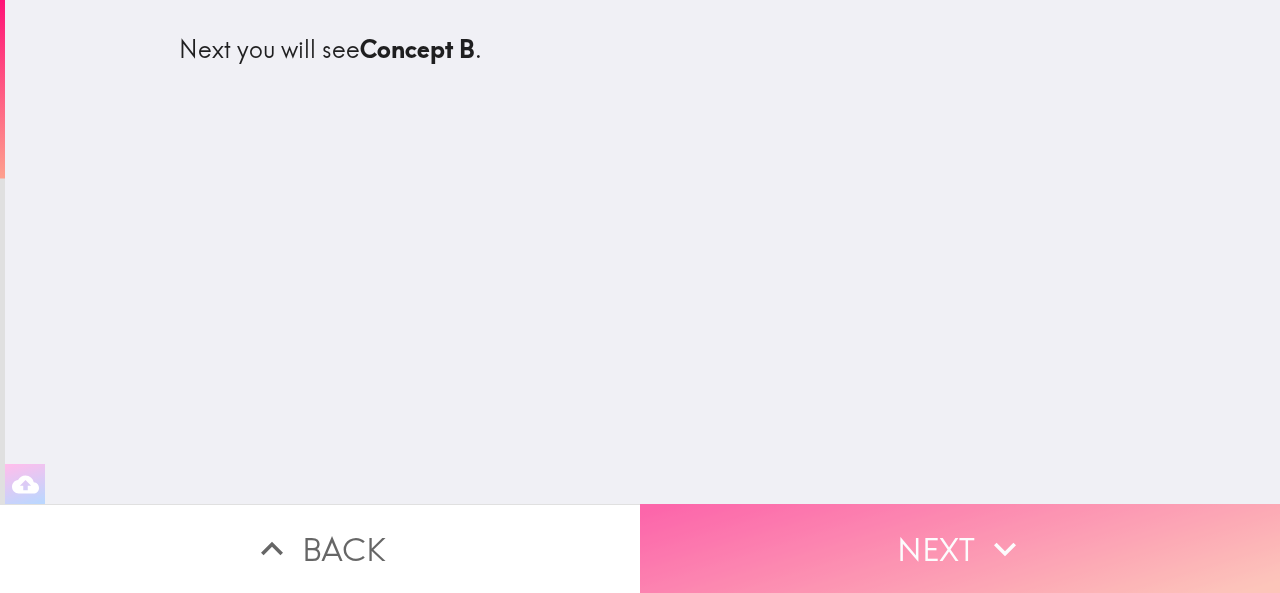 click on "Next" at bounding box center (960, 548) 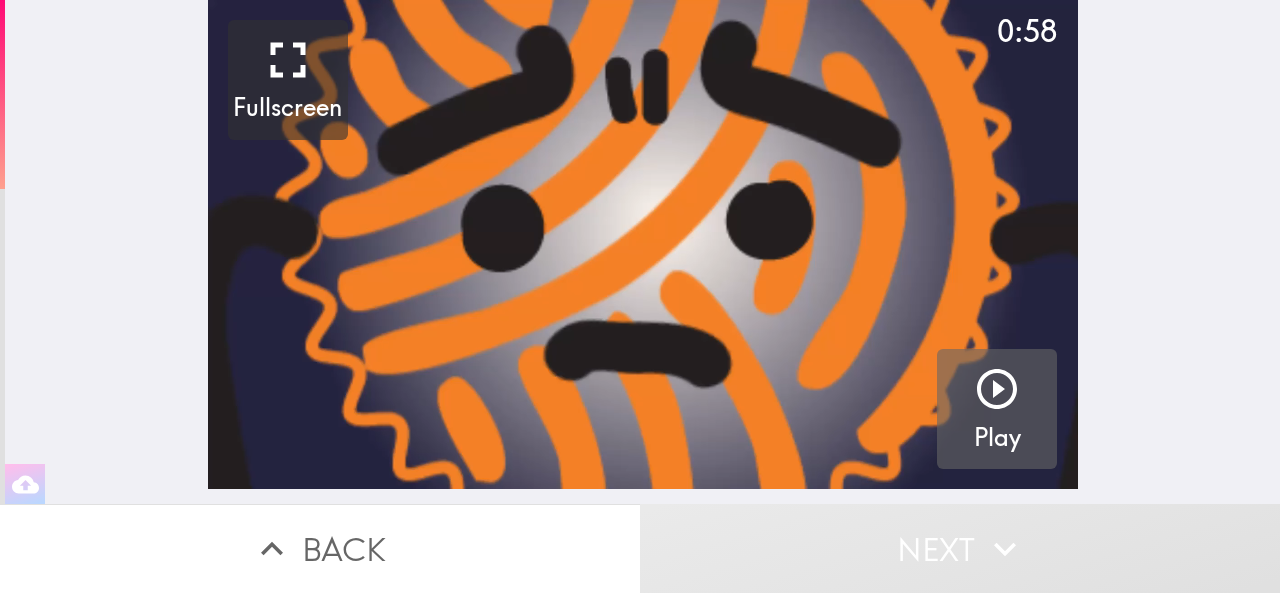 click 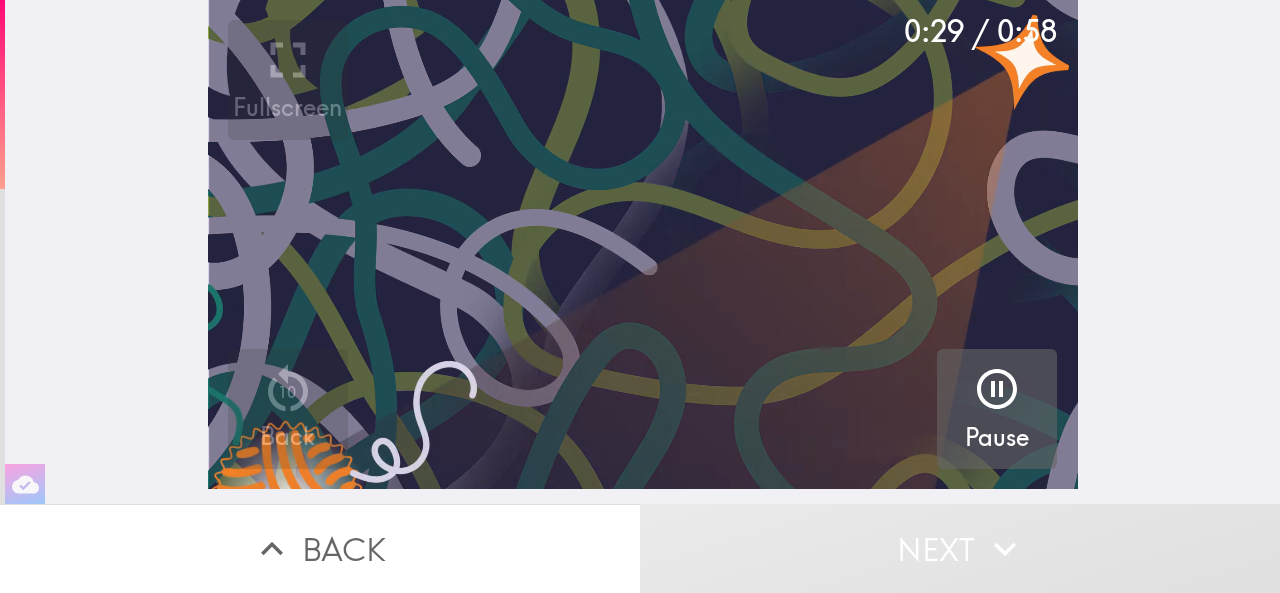click 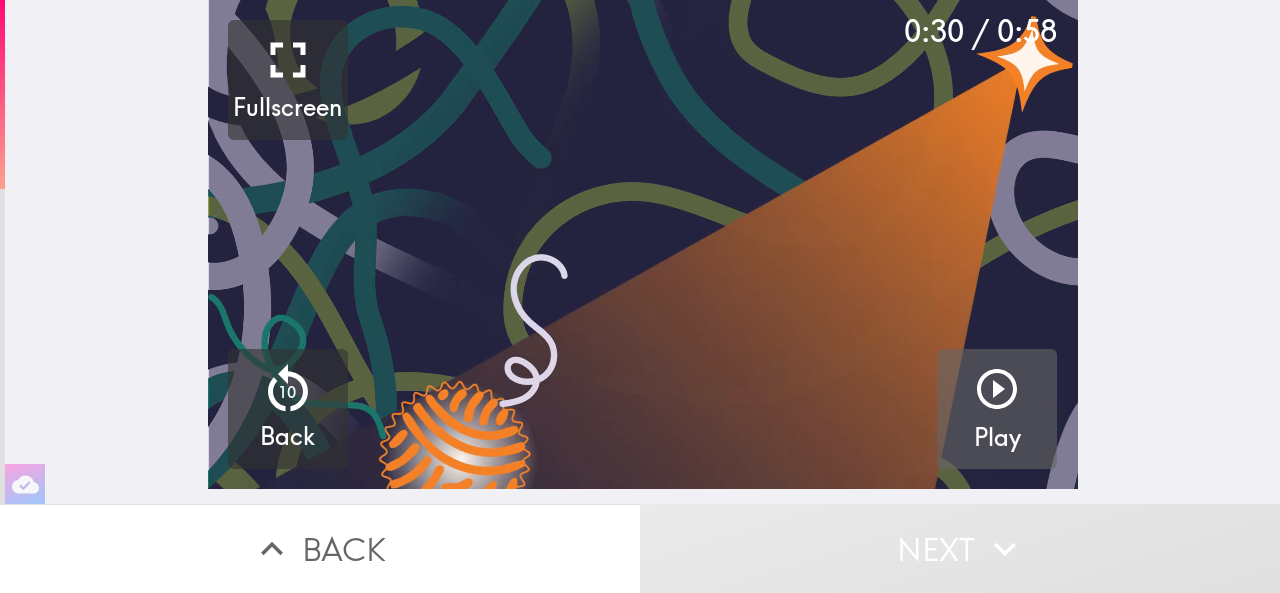 click 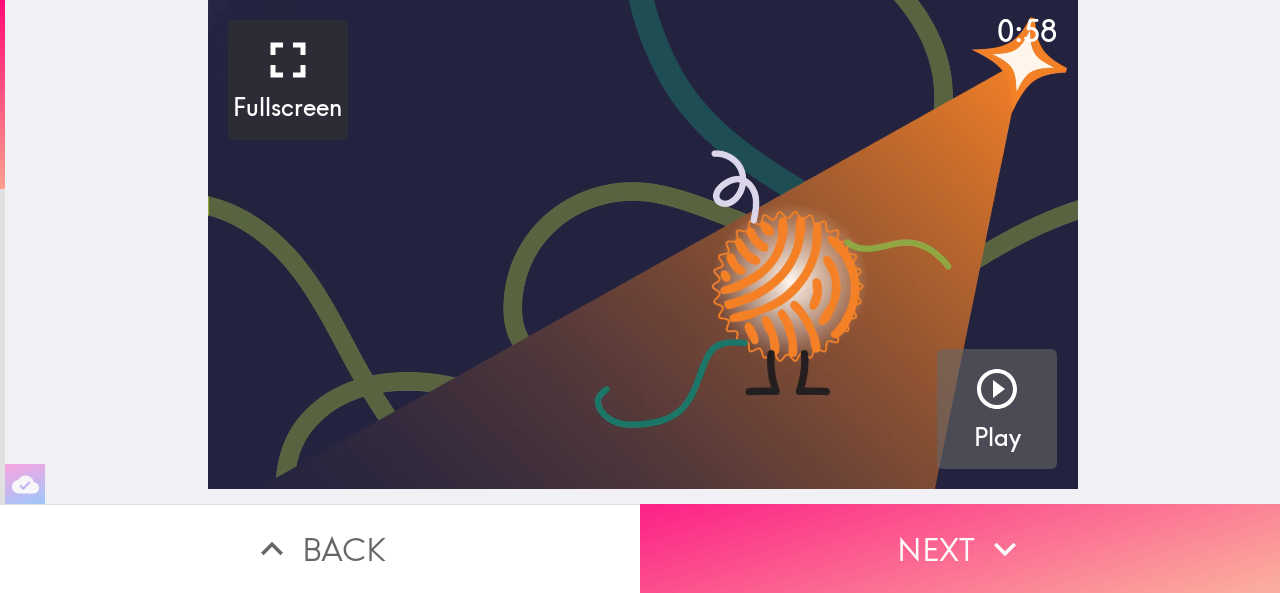 click on "Next" at bounding box center (960, 548) 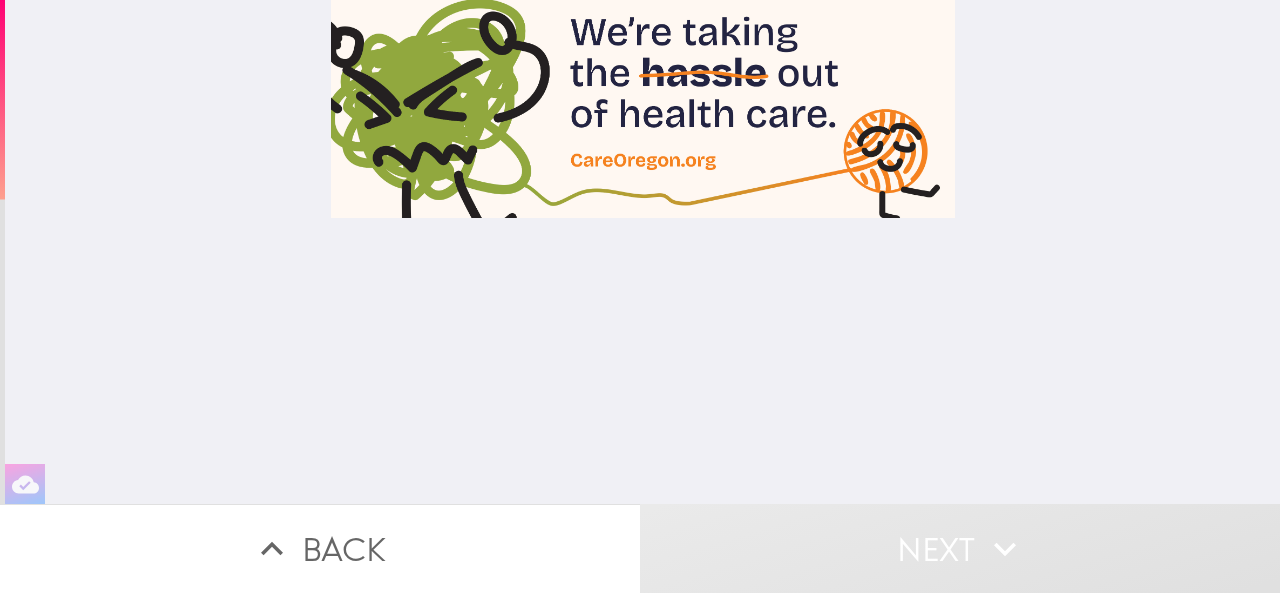 click at bounding box center (643, 252) 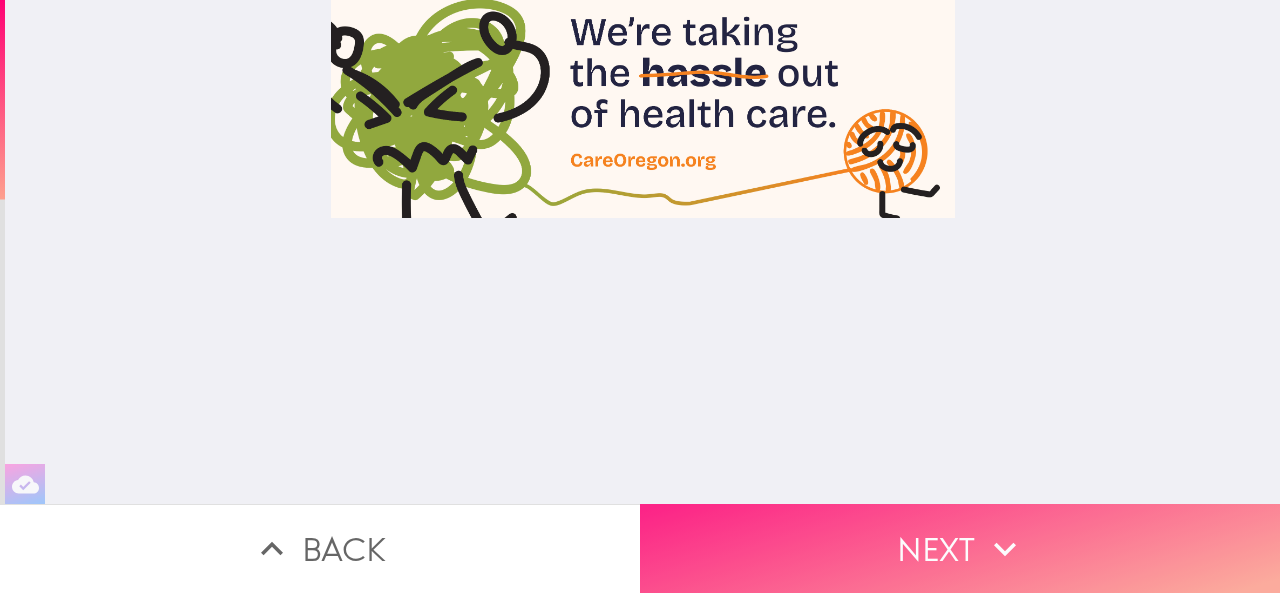 click on "Next" at bounding box center (960, 548) 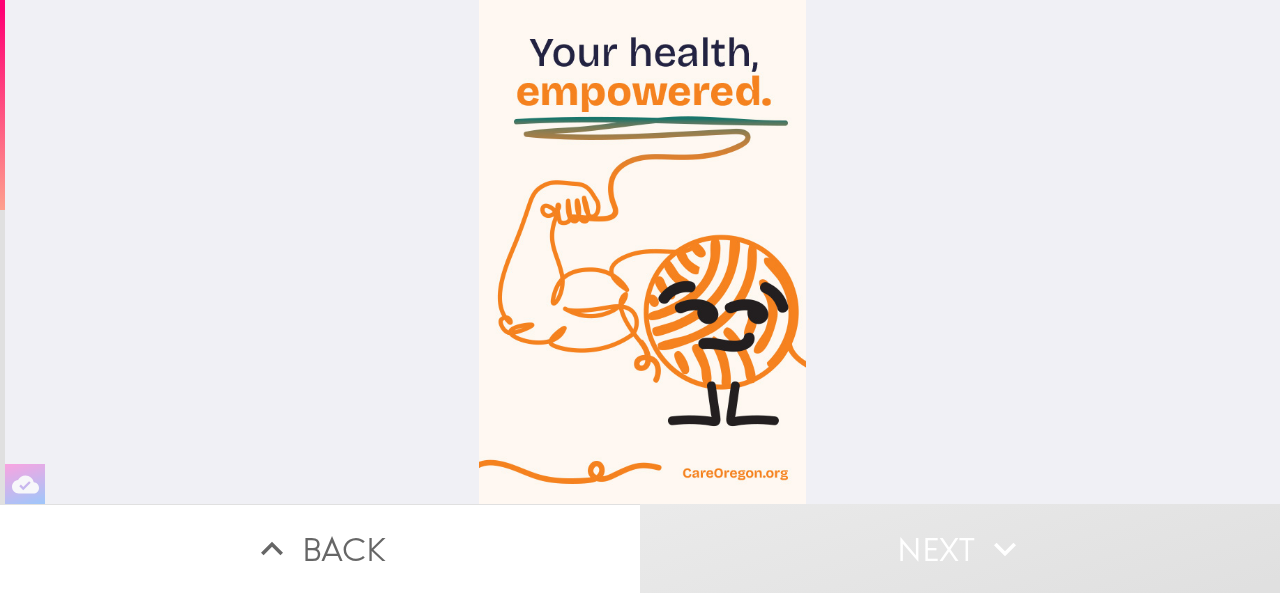 click at bounding box center (643, 252) 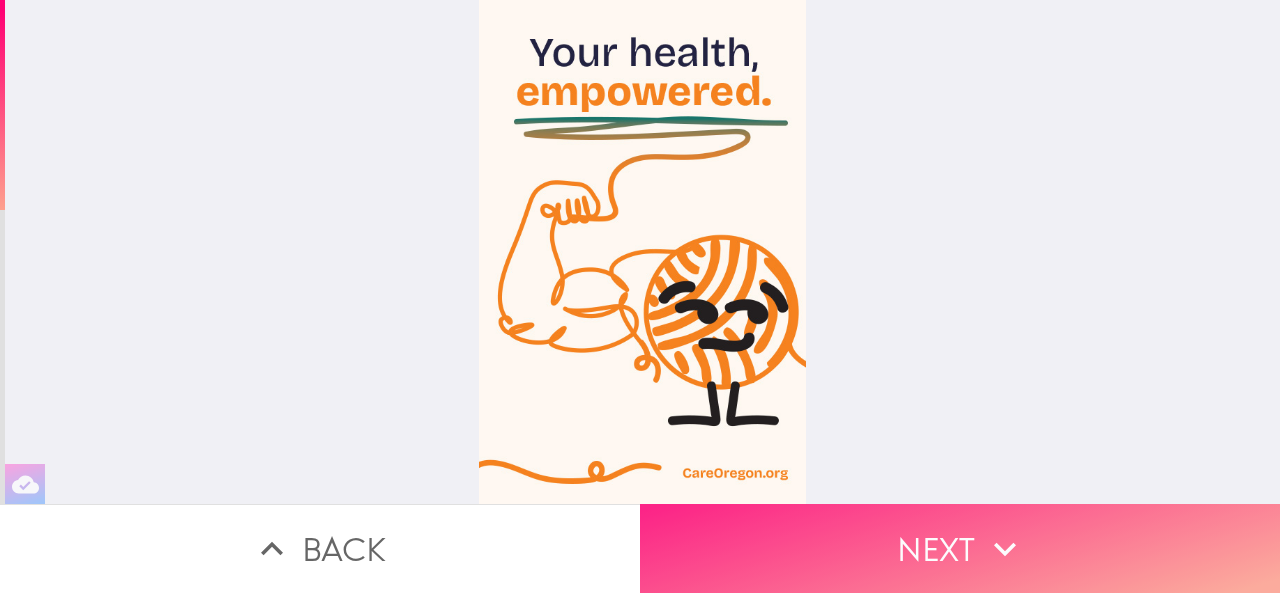 click on "Next" at bounding box center (960, 548) 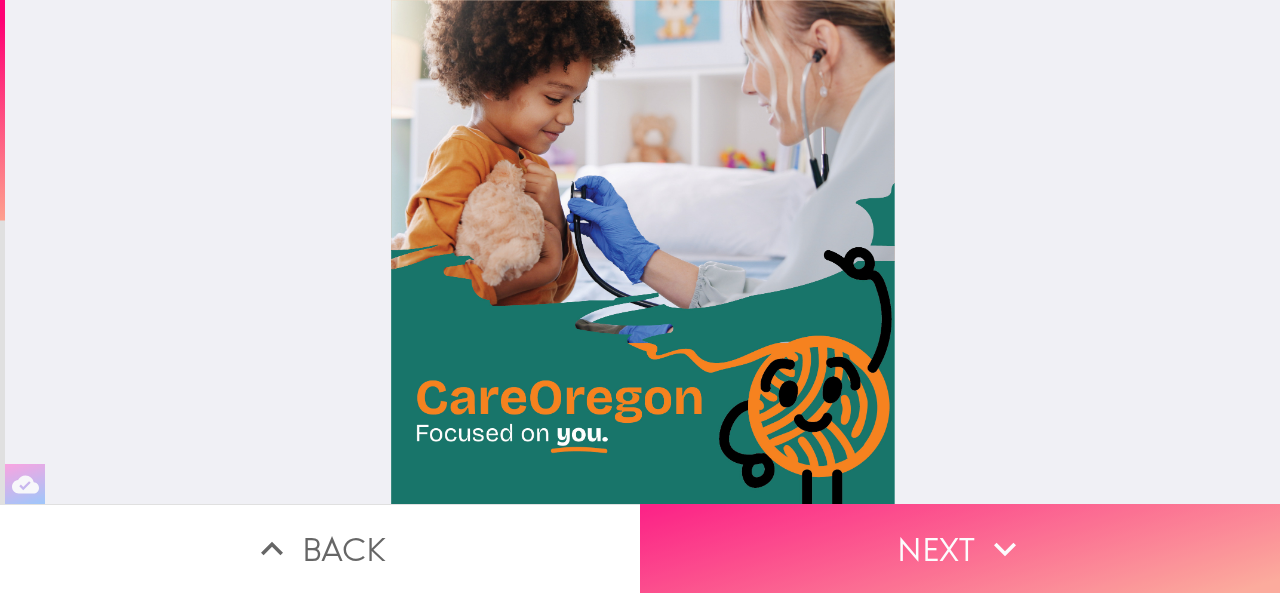click on "Next" at bounding box center [960, 548] 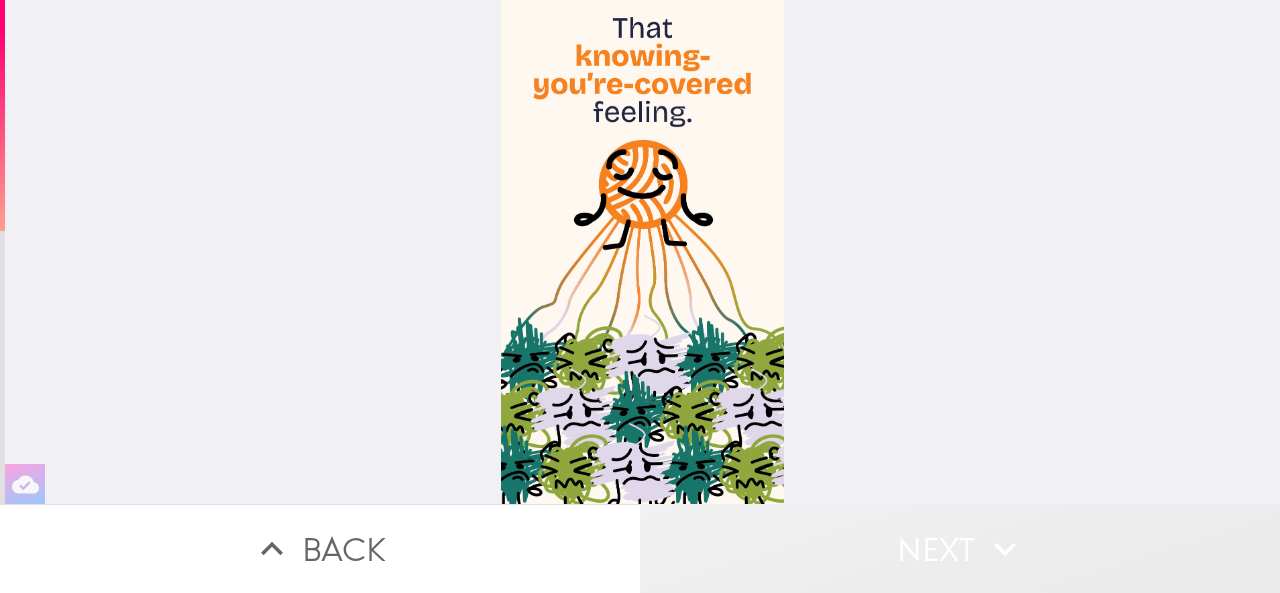 click on "Next" at bounding box center [960, 548] 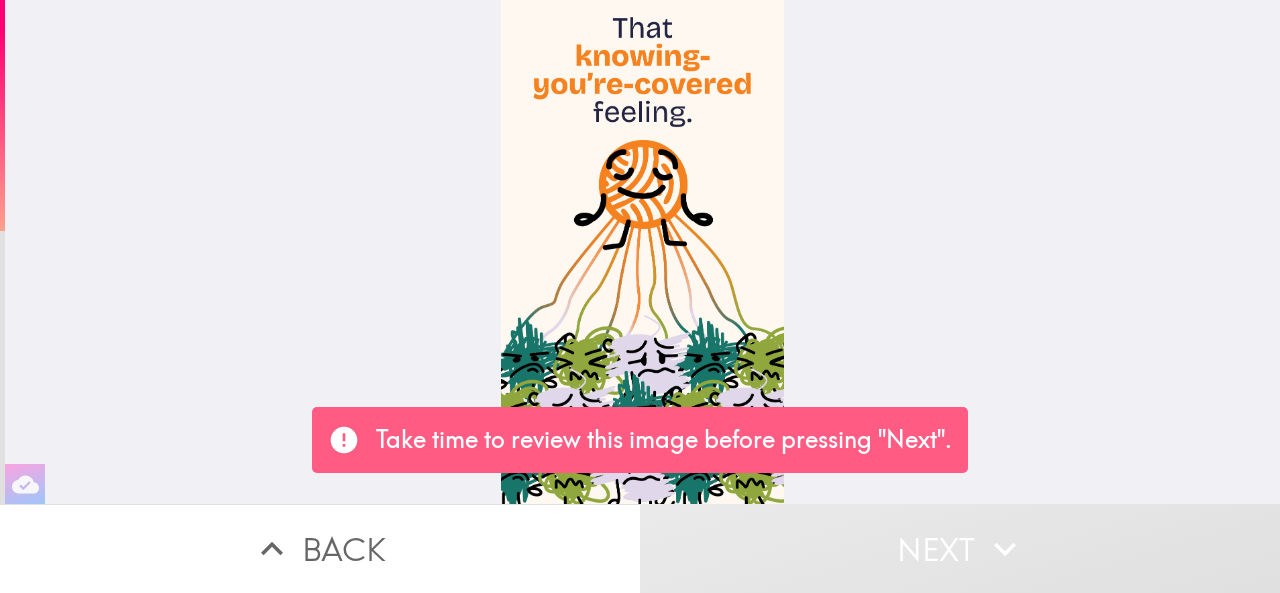 click at bounding box center (643, 252) 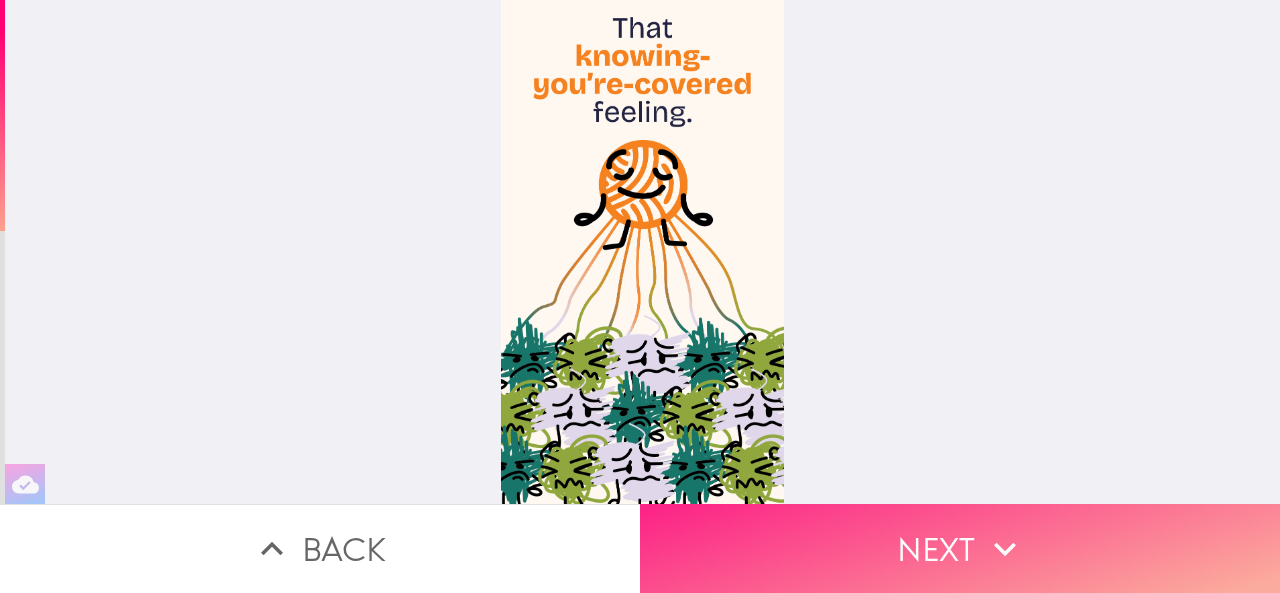 click on "Next" at bounding box center (960, 548) 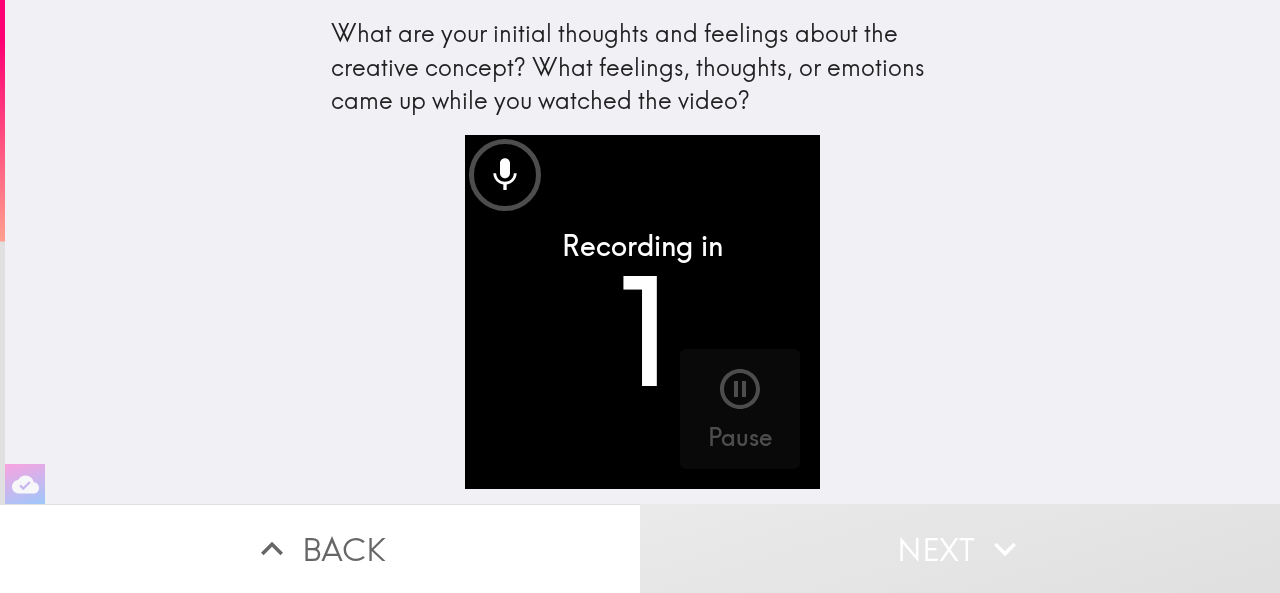 drag, startPoint x: 286, startPoint y: 27, endPoint x: 897, endPoint y: 171, distance: 627.7396 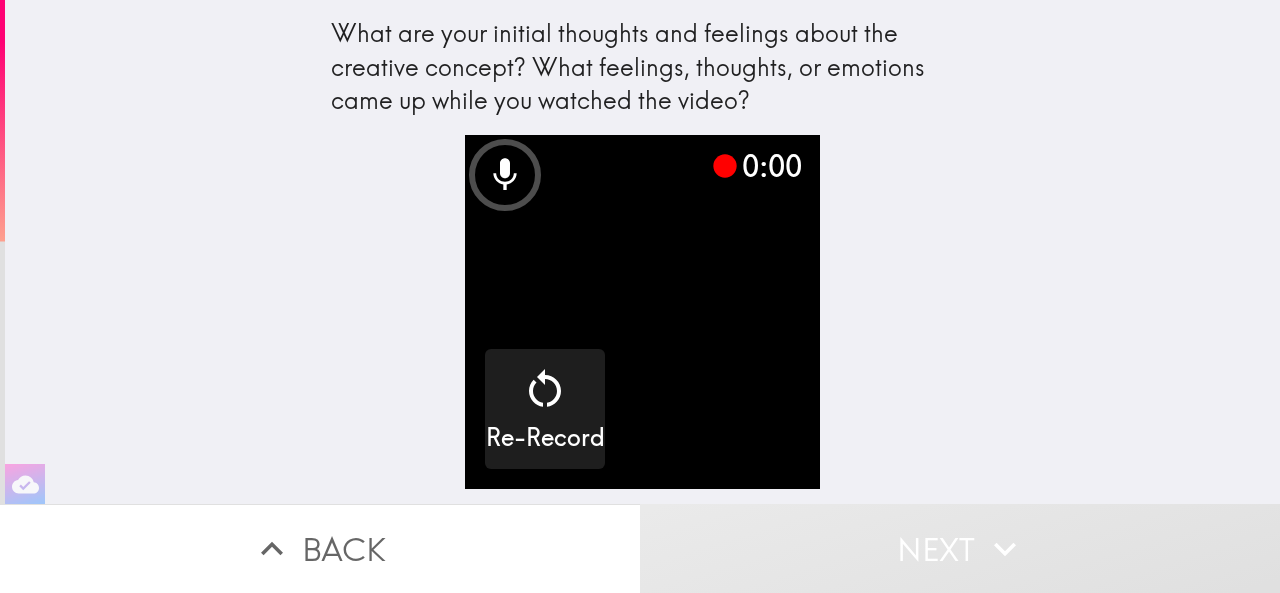 drag, startPoint x: 260, startPoint y: 3, endPoint x: 1047, endPoint y: 205, distance: 812.5103 